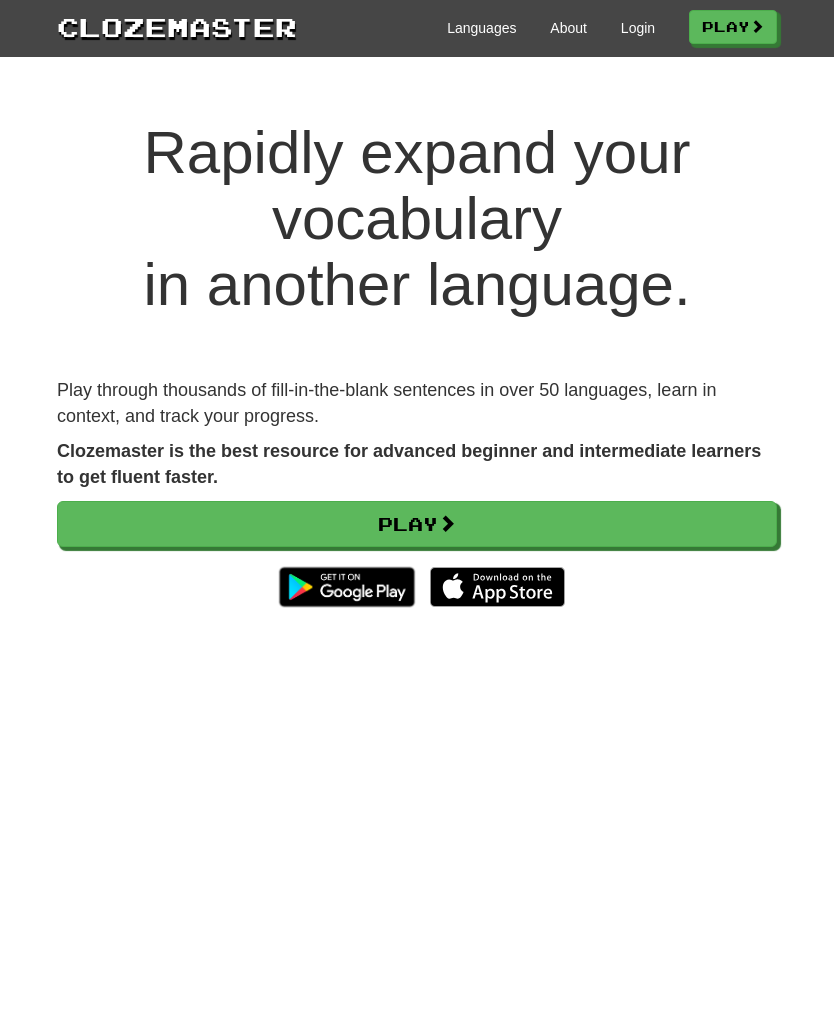 scroll, scrollTop: 0, scrollLeft: 0, axis: both 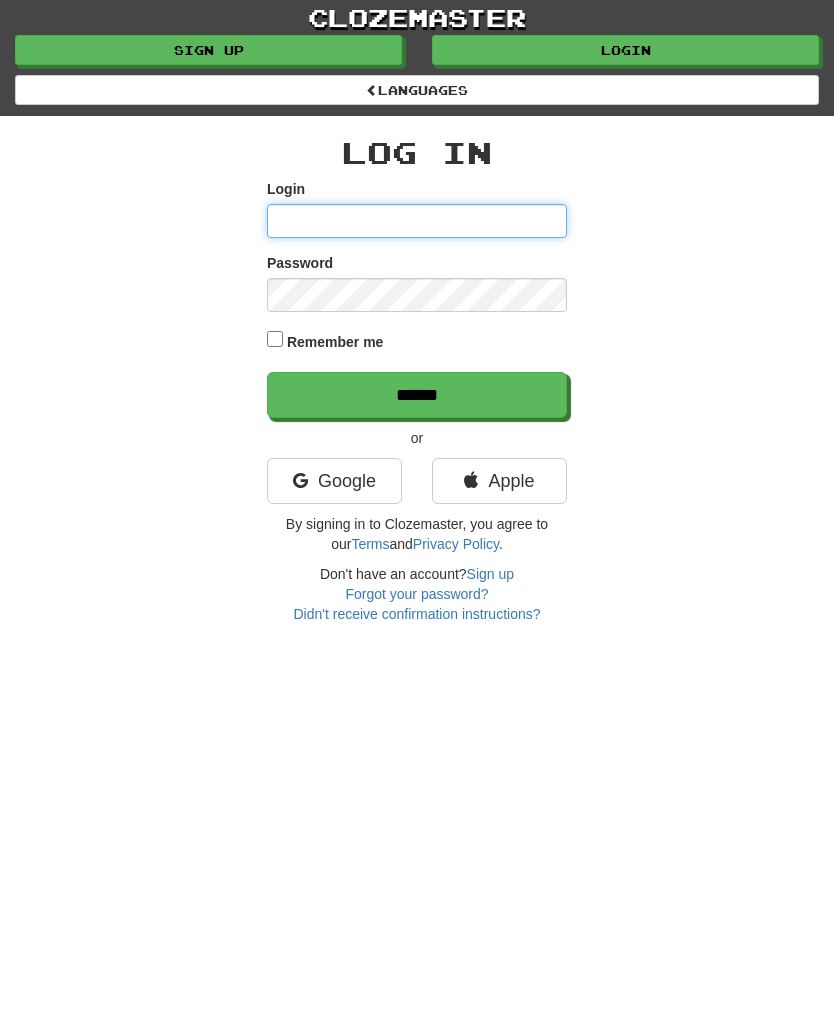 type on "*******" 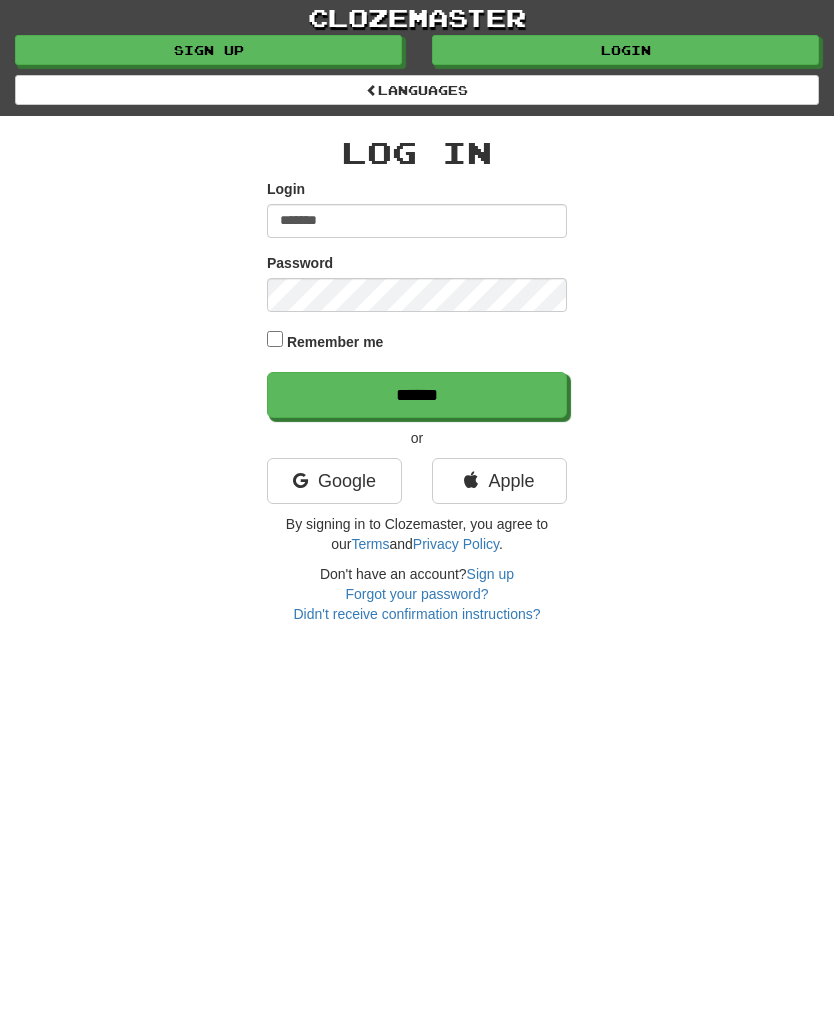 click on "******" at bounding box center [417, 395] 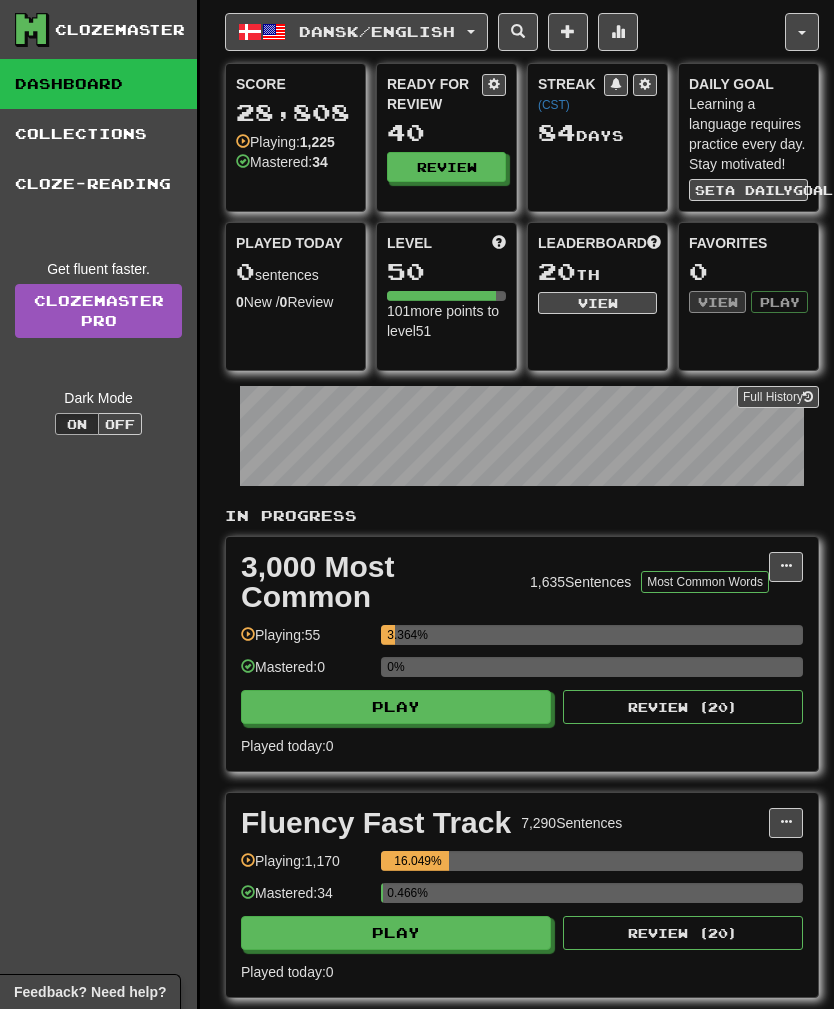 scroll, scrollTop: 0, scrollLeft: 0, axis: both 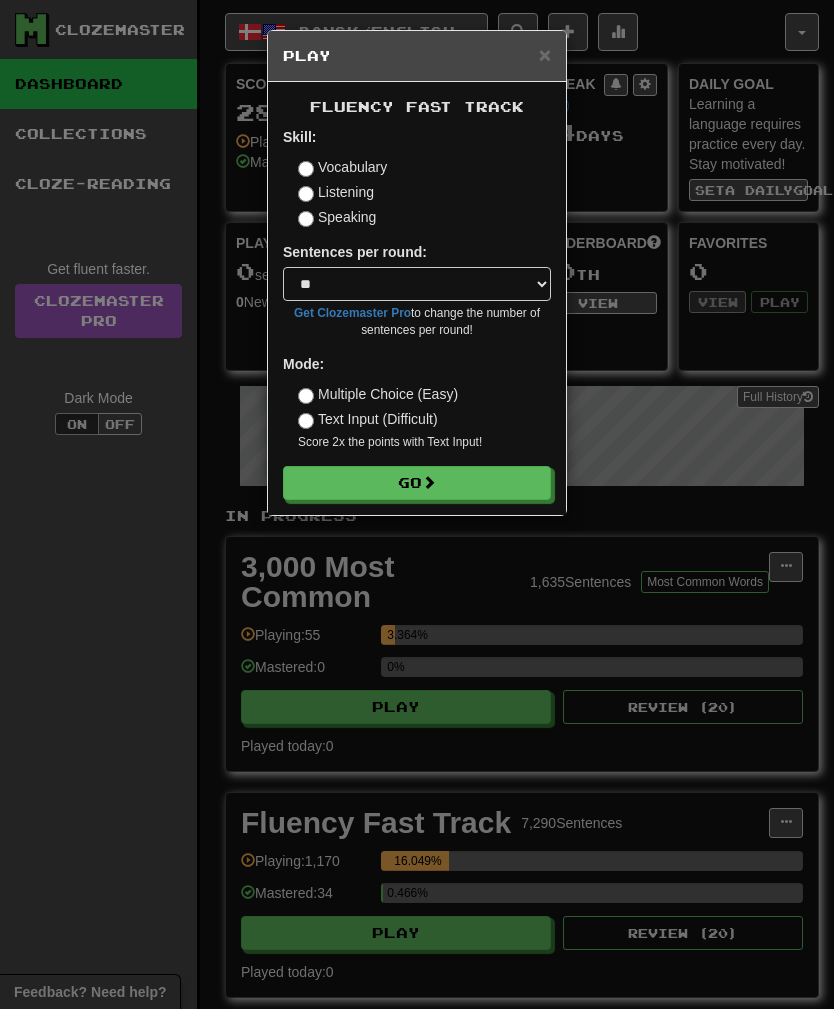 click on "Go" at bounding box center (417, 483) 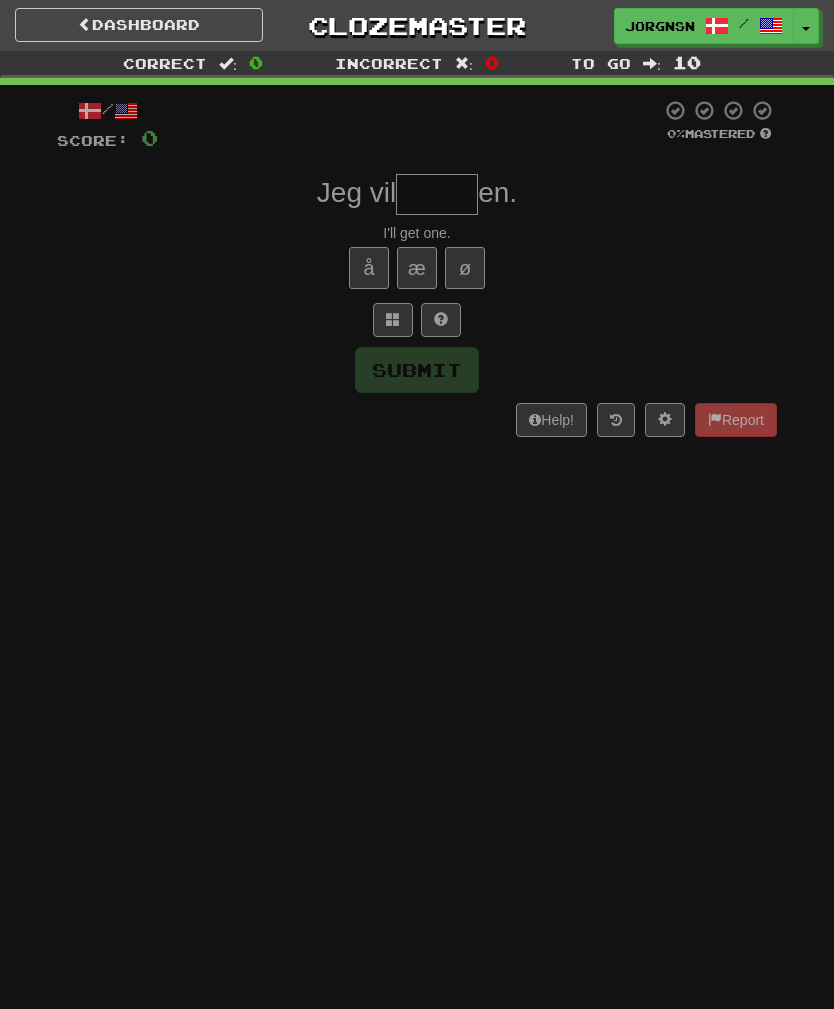 scroll, scrollTop: 0, scrollLeft: 0, axis: both 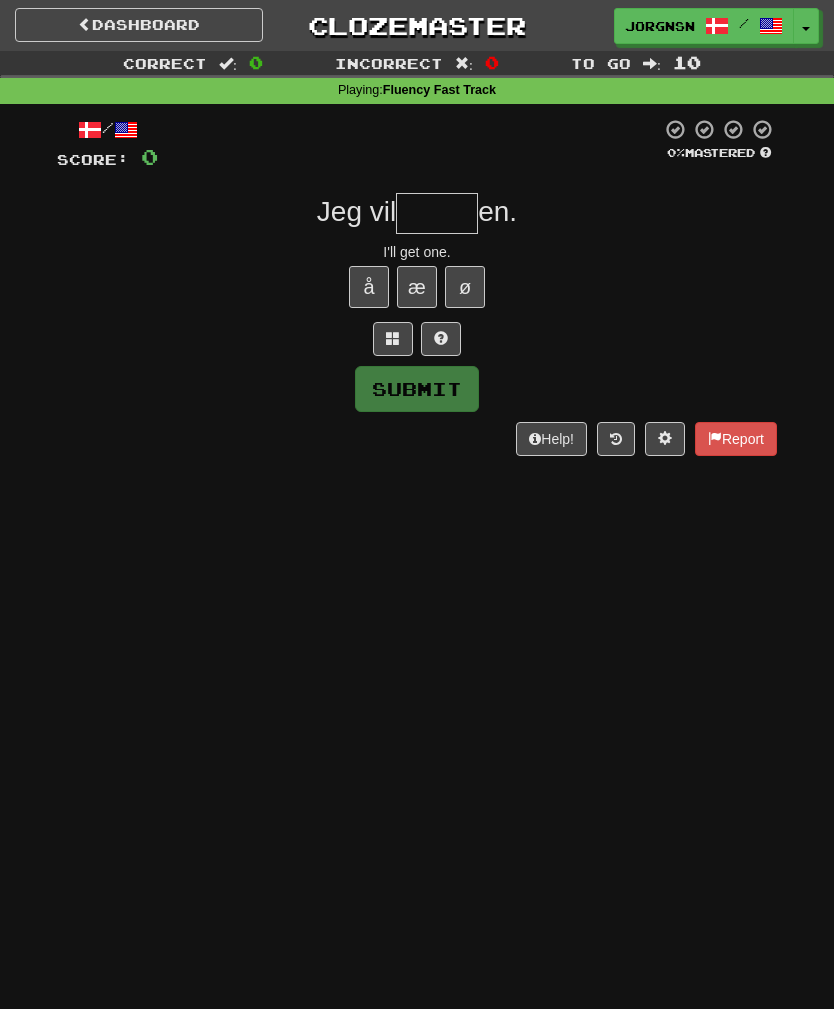 click at bounding box center [437, 213] 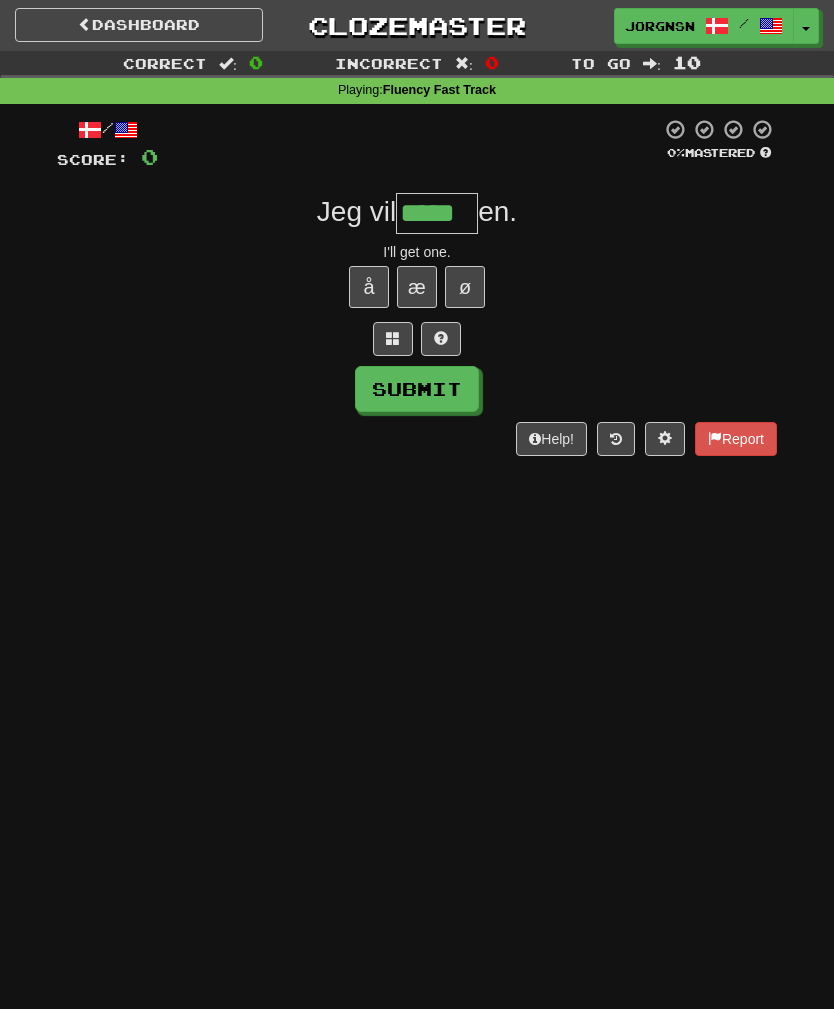 type on "*****" 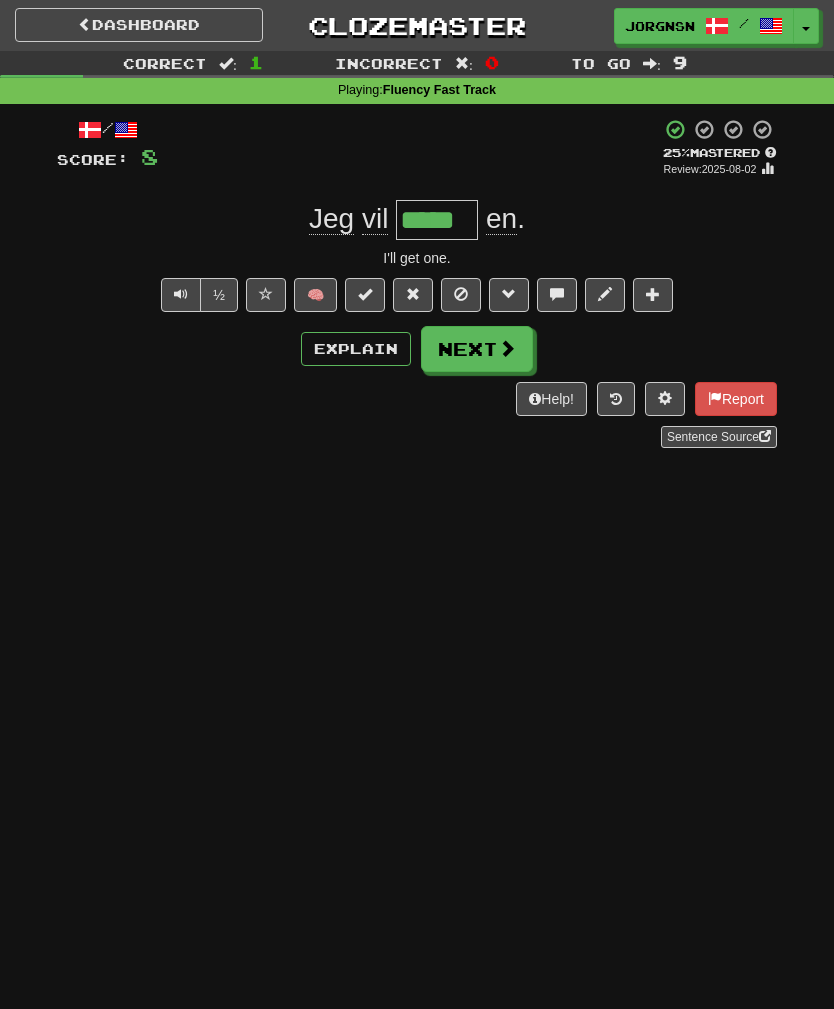 click on "Next" at bounding box center (477, 349) 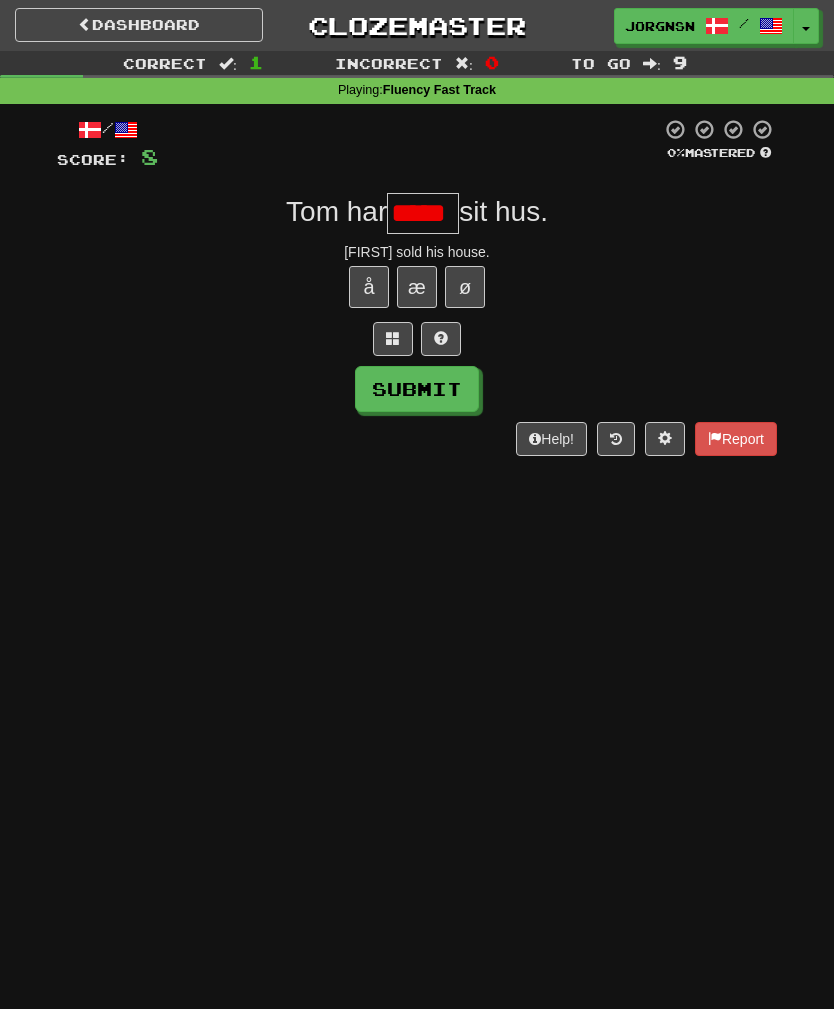 click on "Submit" at bounding box center (417, 389) 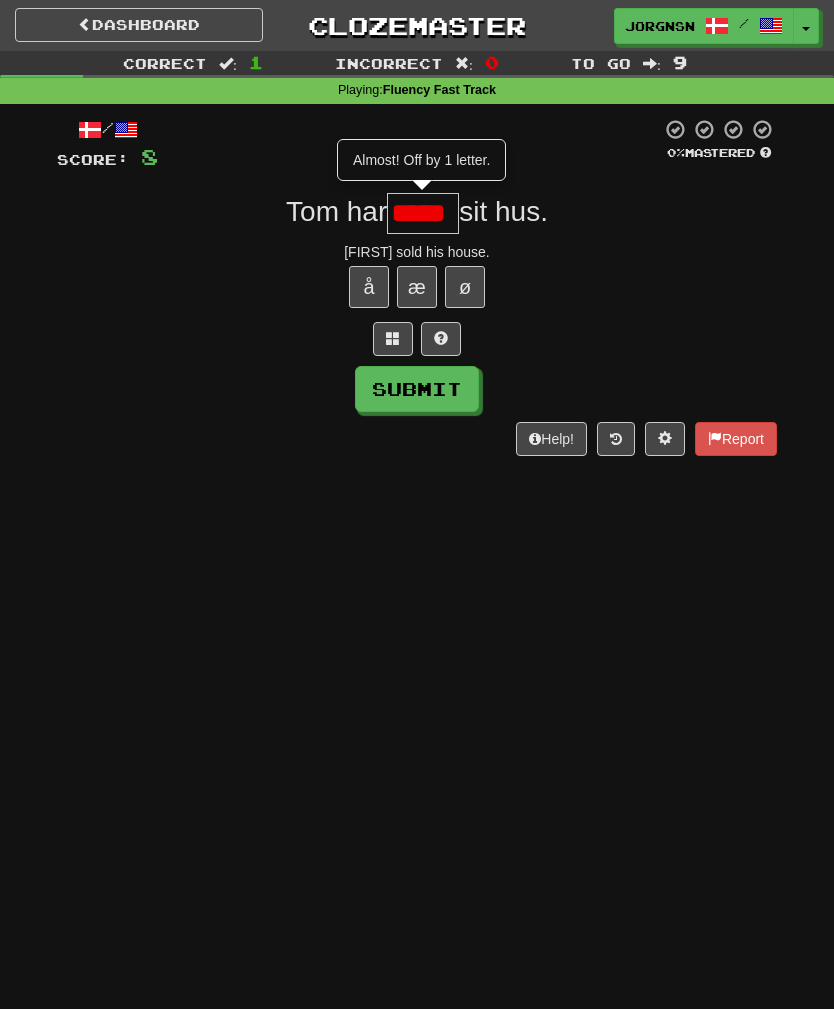 click on "*****" at bounding box center [423, 213] 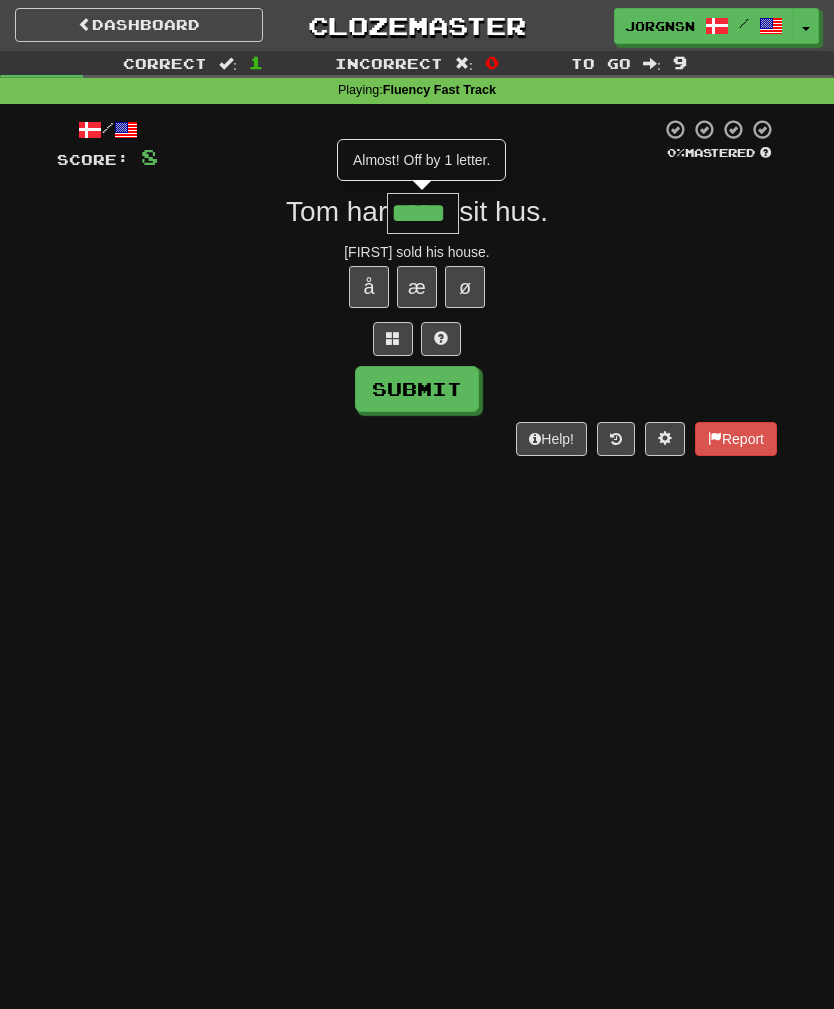 type on "*****" 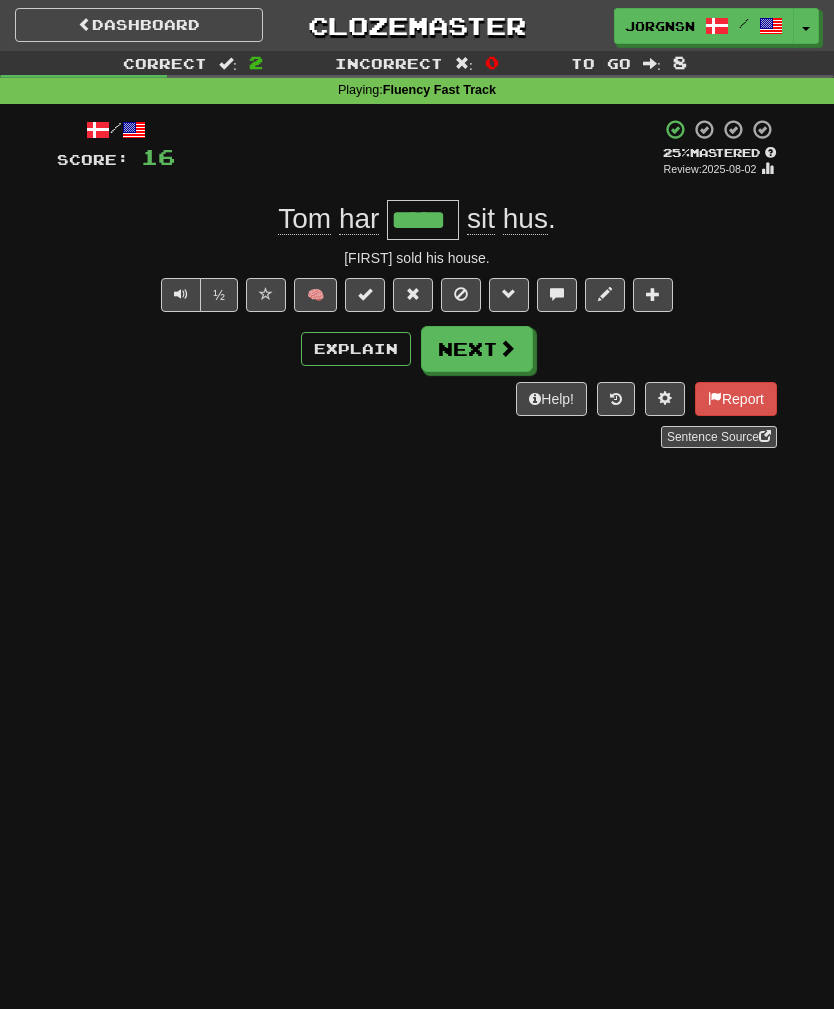 click on "Next" at bounding box center (477, 349) 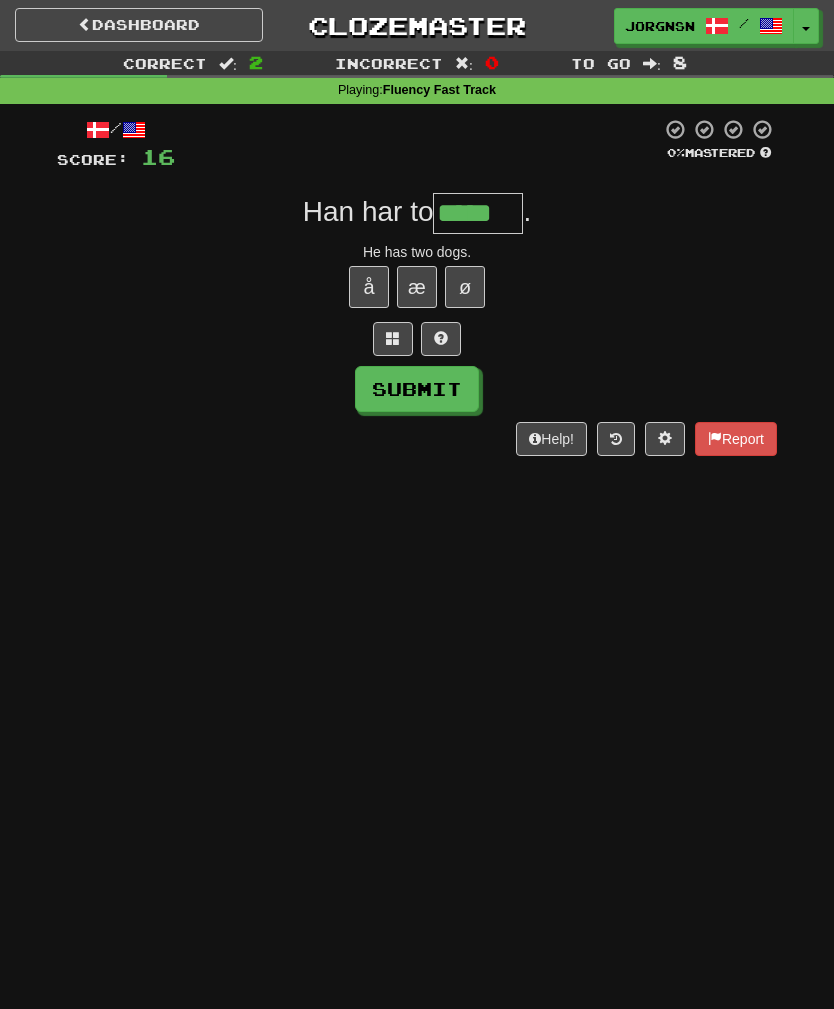 type on "*****" 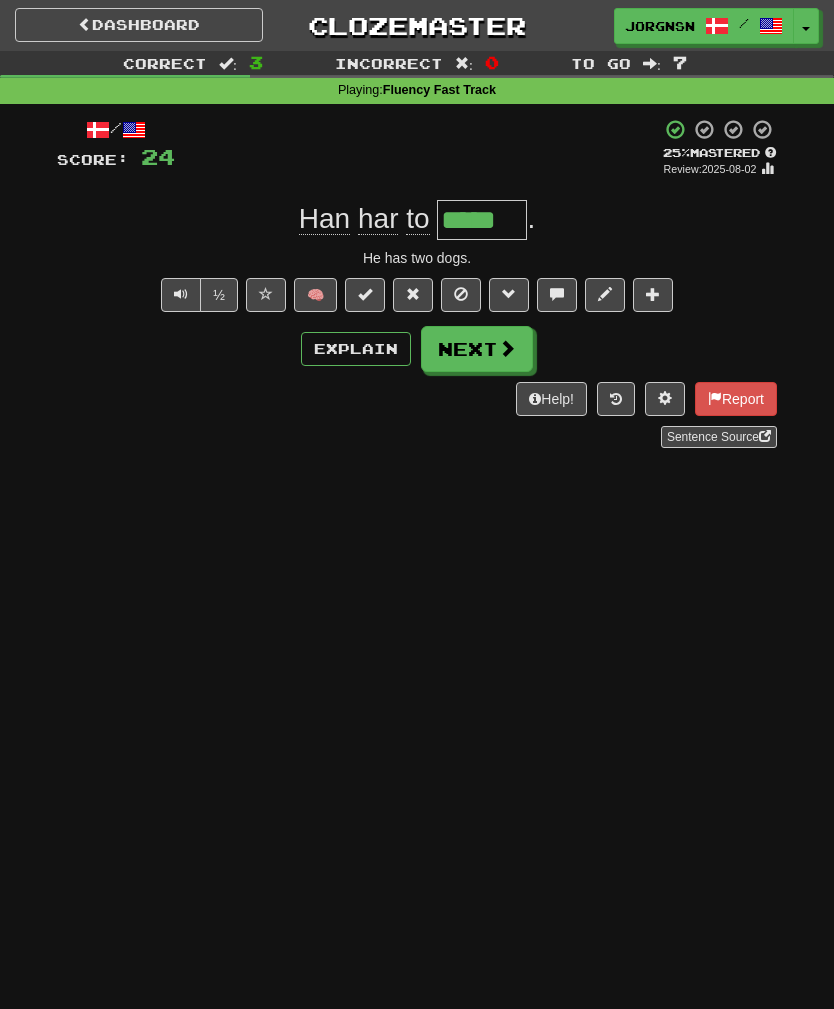 scroll, scrollTop: 1, scrollLeft: 0, axis: vertical 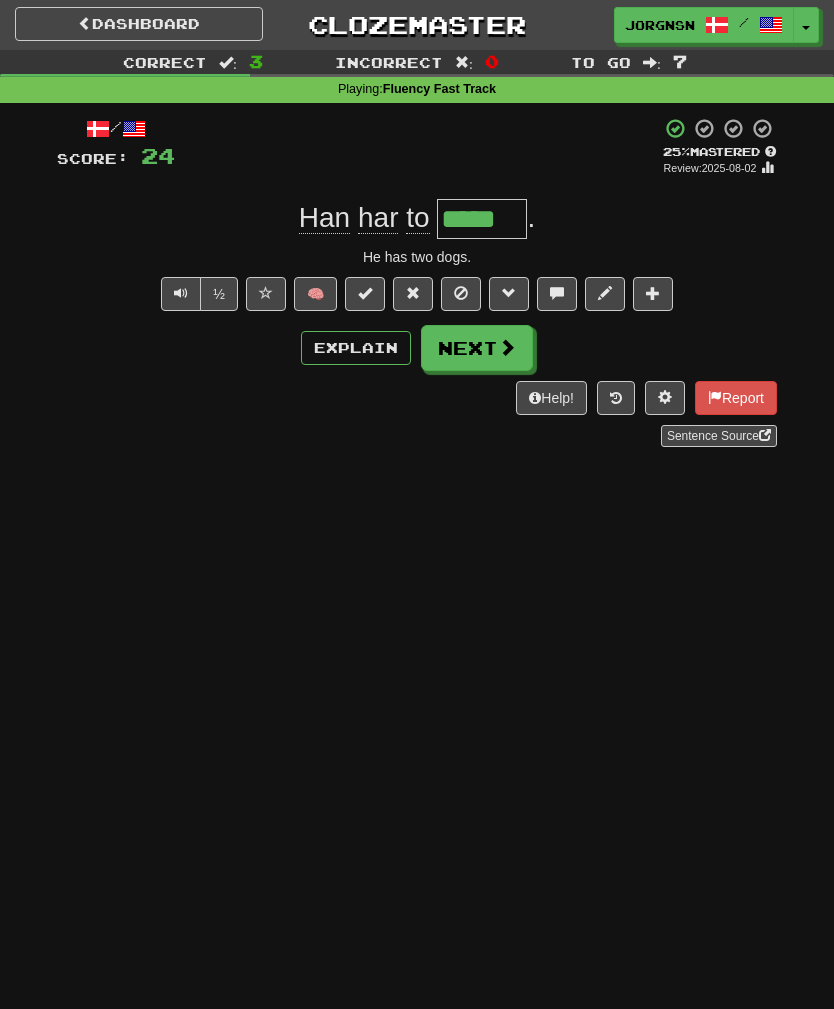 click on "Next" at bounding box center [477, 348] 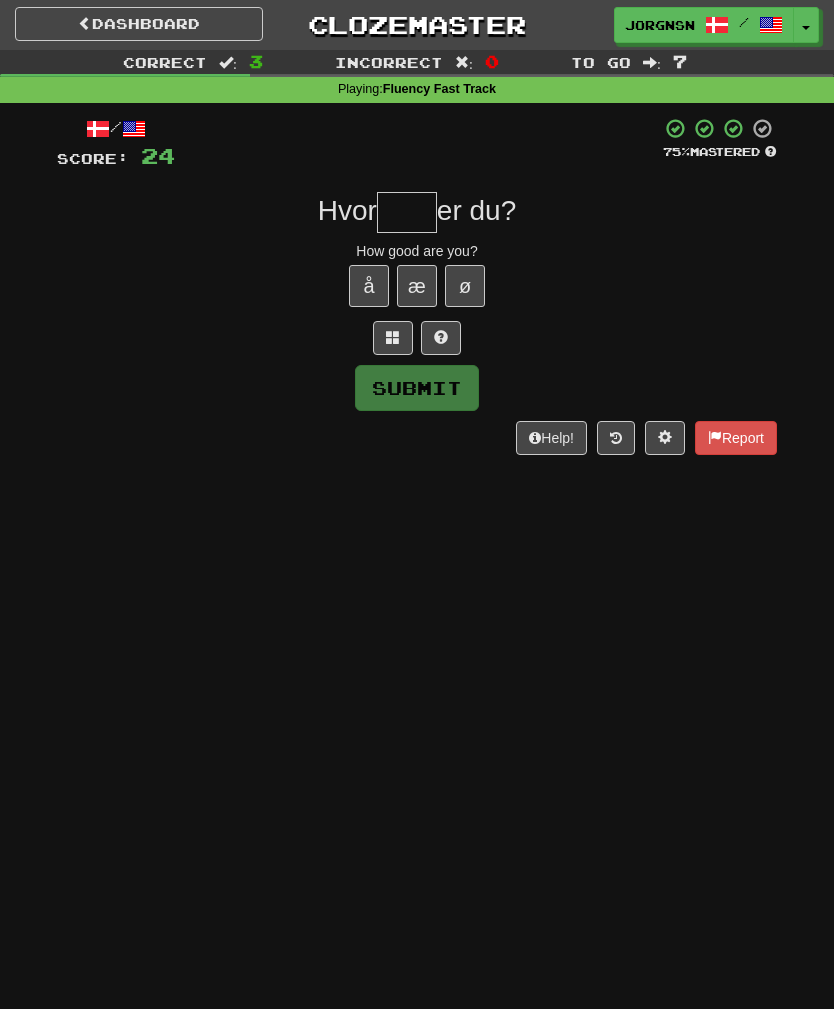 scroll, scrollTop: 0, scrollLeft: 0, axis: both 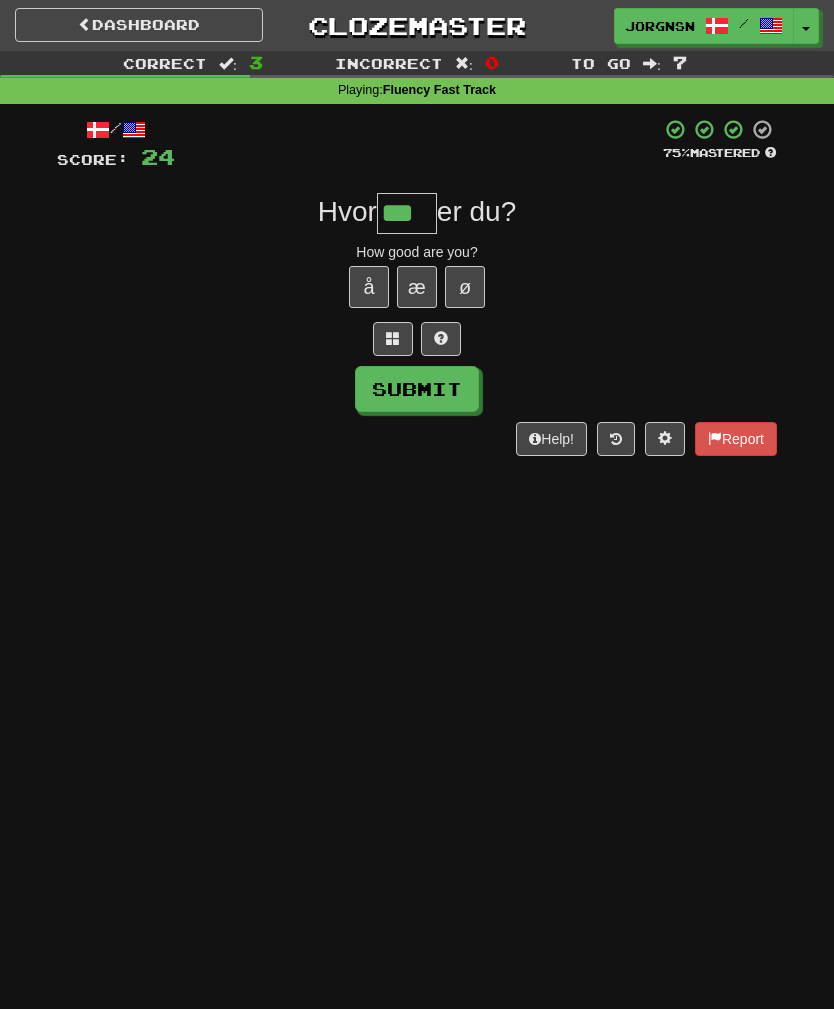 type on "***" 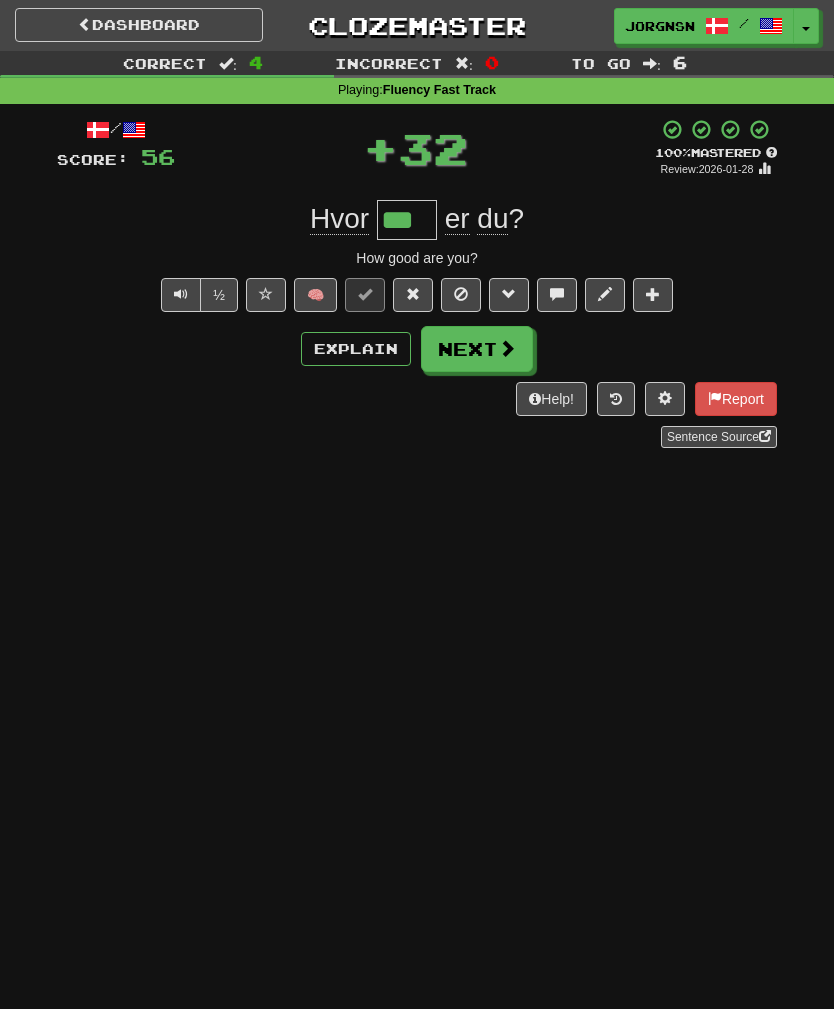 scroll, scrollTop: 1, scrollLeft: 0, axis: vertical 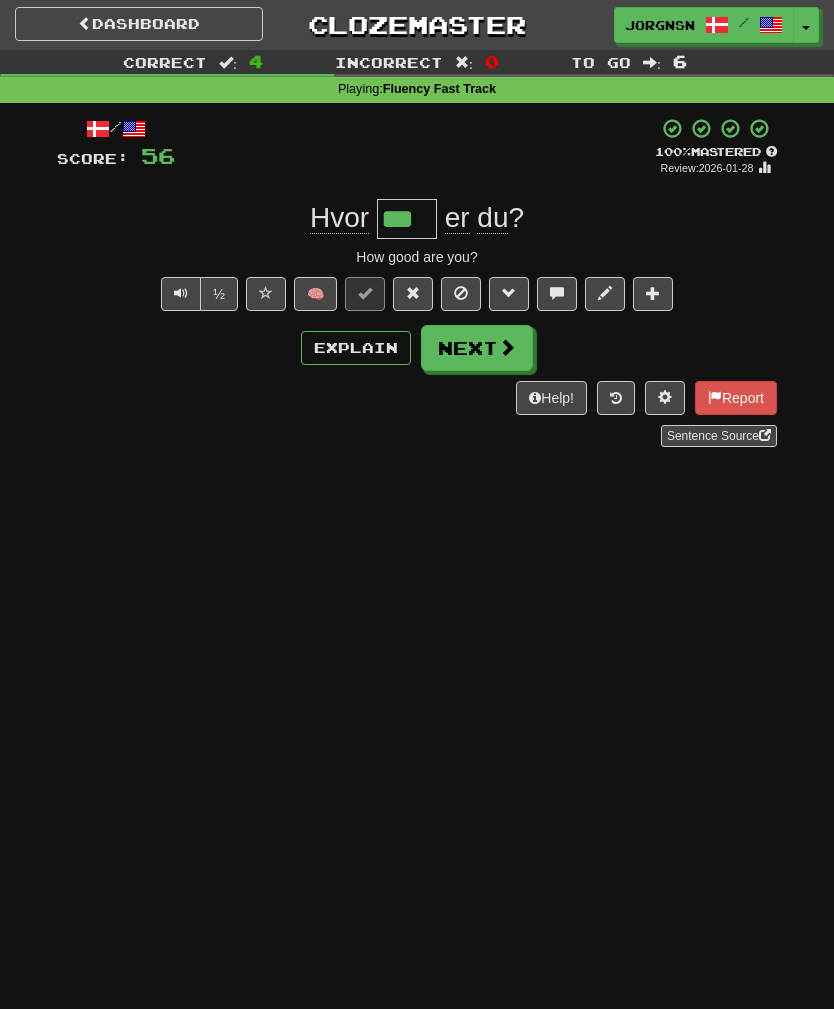 click on "Next" at bounding box center [477, 348] 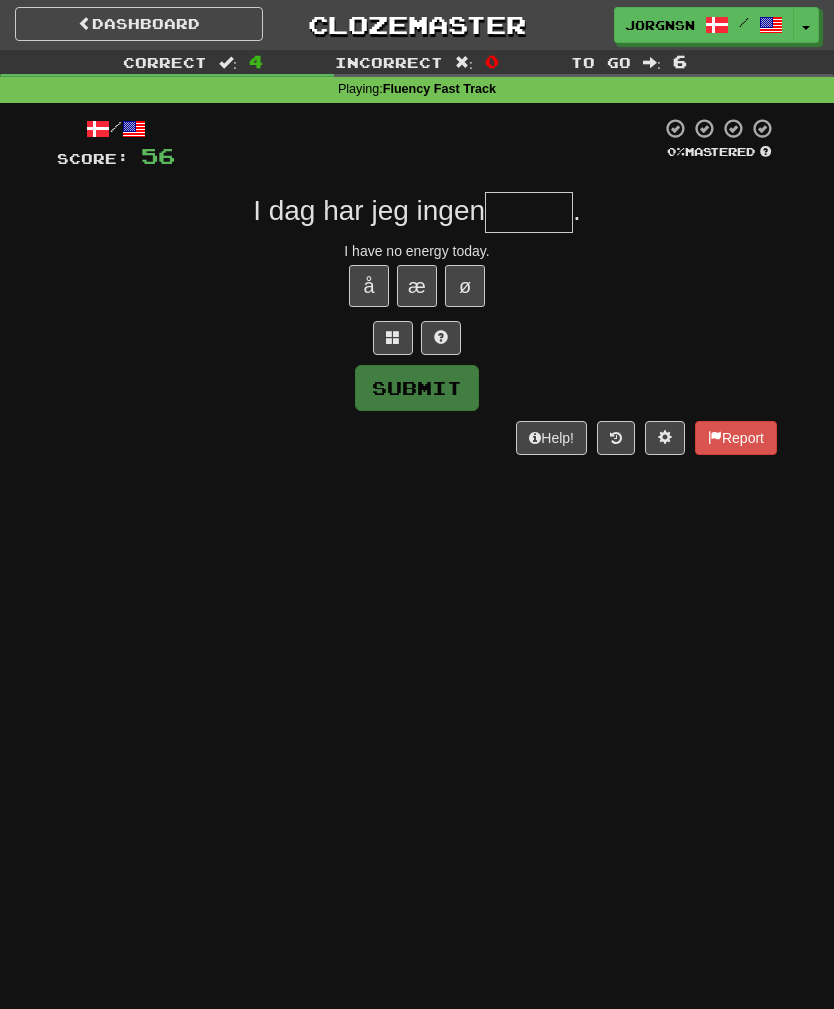 scroll, scrollTop: 0, scrollLeft: 0, axis: both 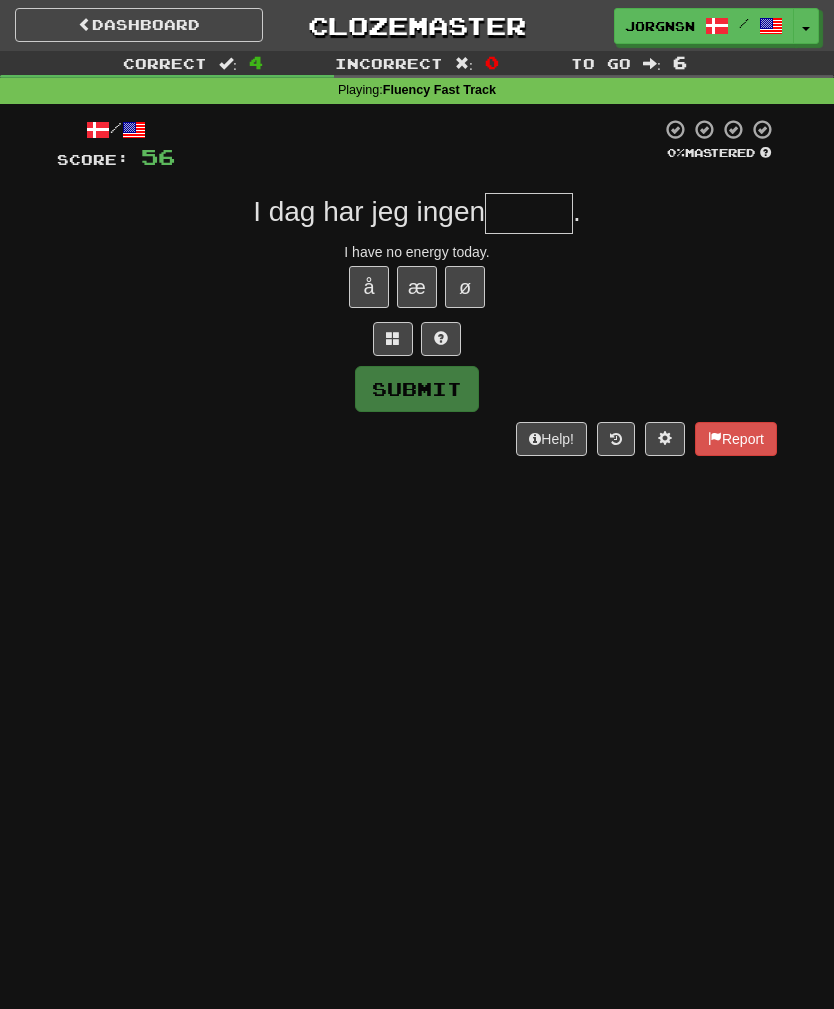 click on "/  Score:   56 0 %  Mastered I dag har jeg ingen  . I have no energy today. å æ ø Submit  Help!  Report" at bounding box center [417, 294] 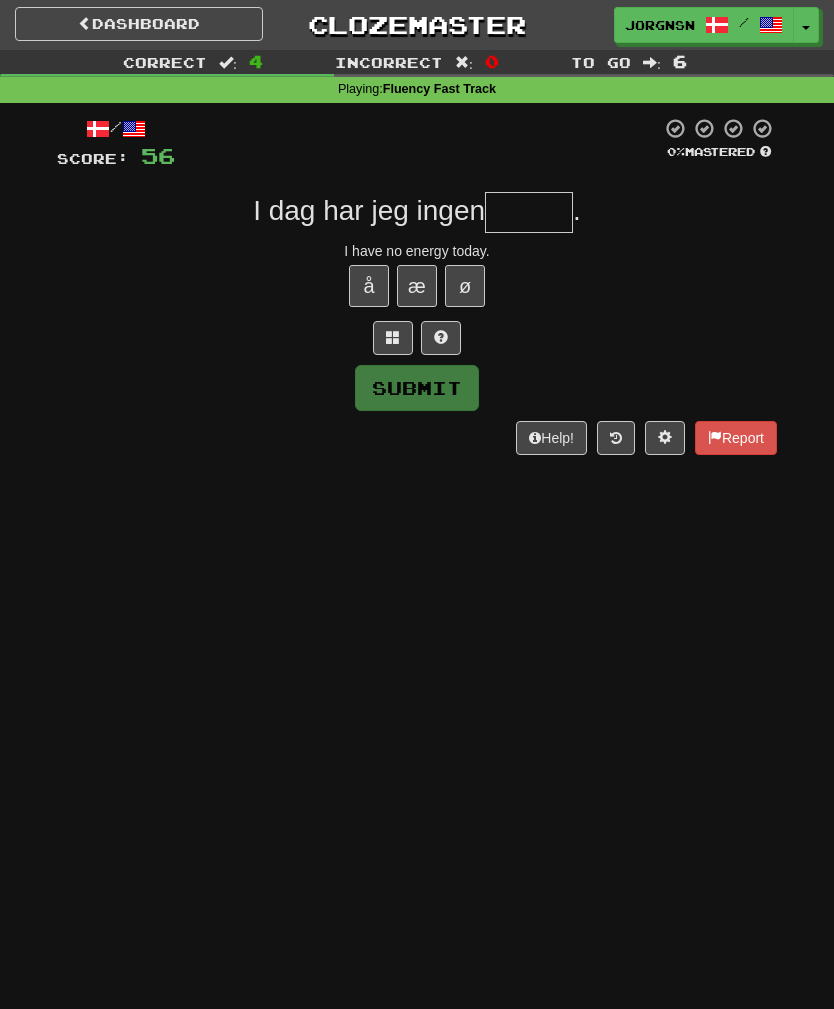click on "/  Score:   56 0 %  Mastered I dag har jeg ingen  . I have no energy today. å æ ø Submit  Help!  Report" at bounding box center (417, 287) 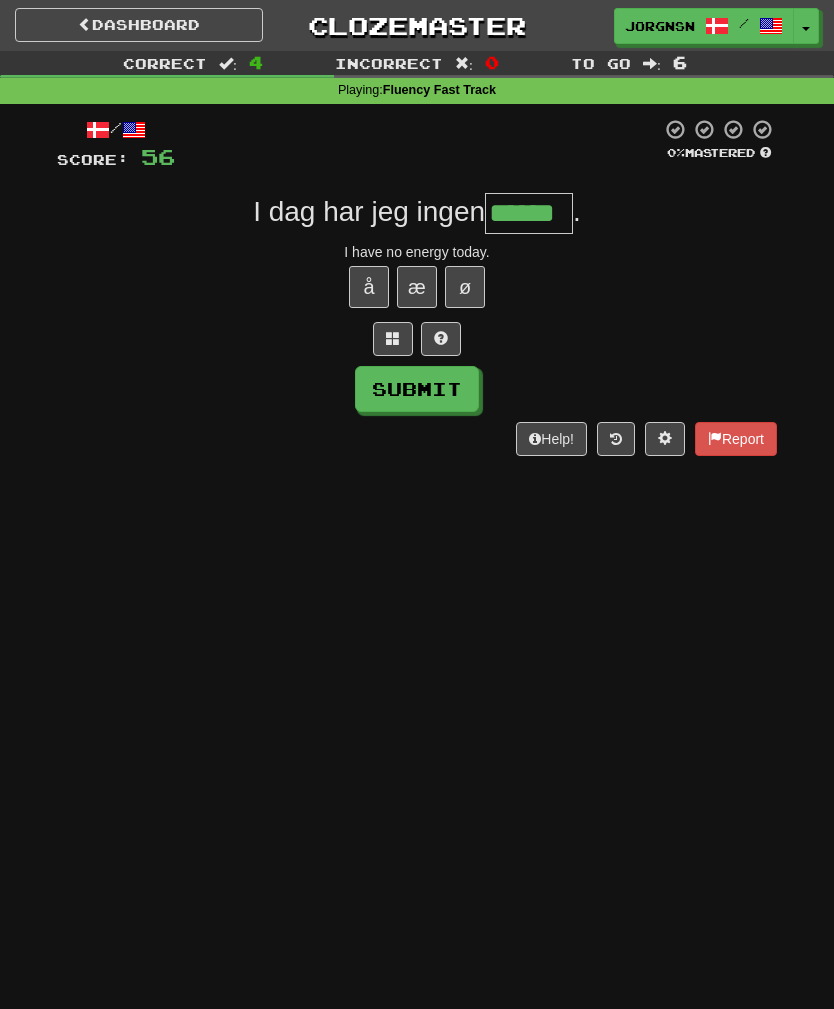 type on "******" 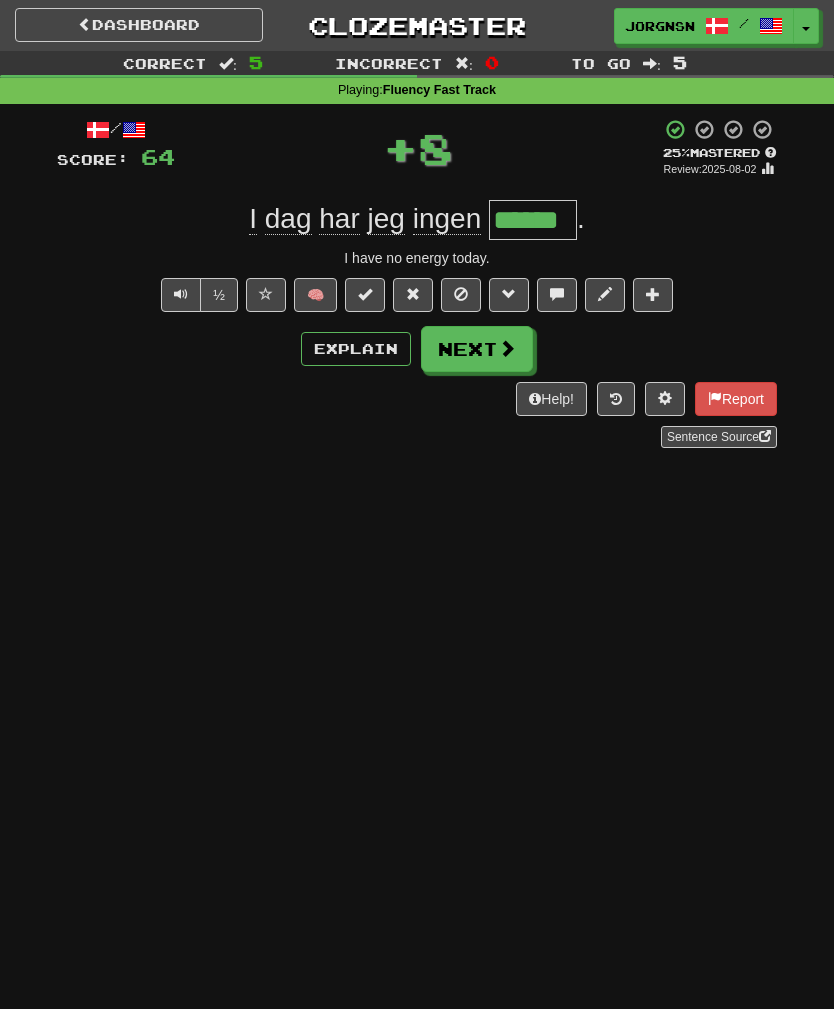 scroll, scrollTop: 1, scrollLeft: 0, axis: vertical 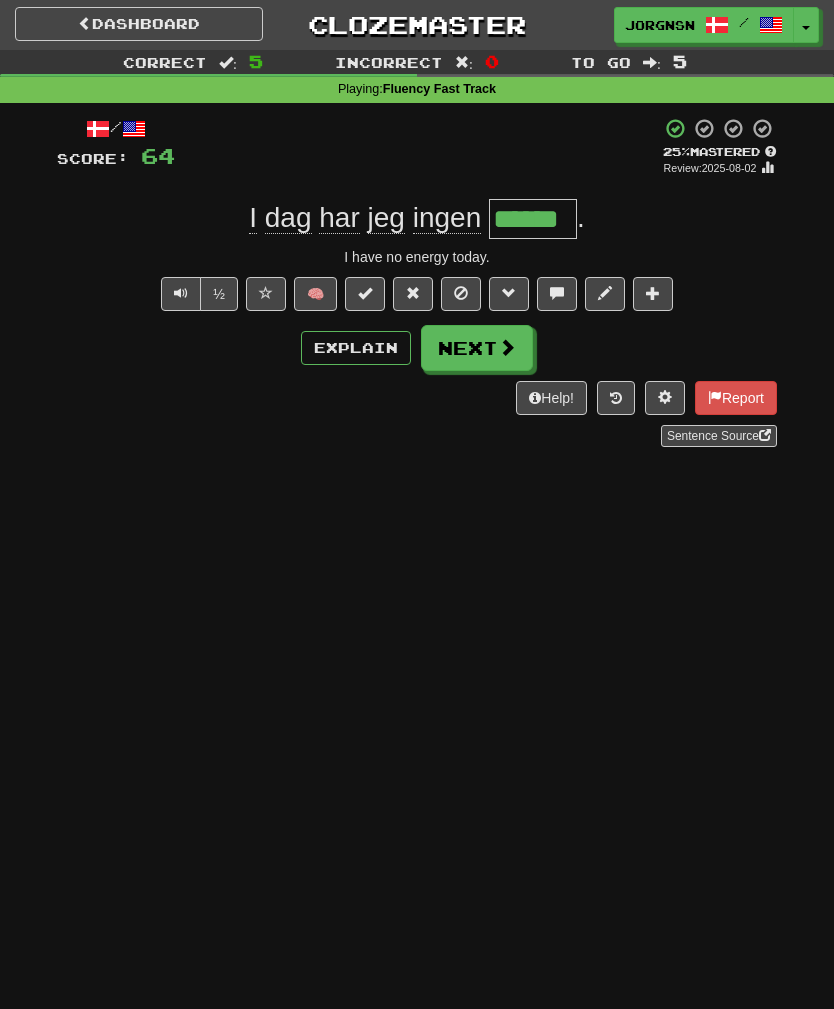 click at bounding box center (507, 347) 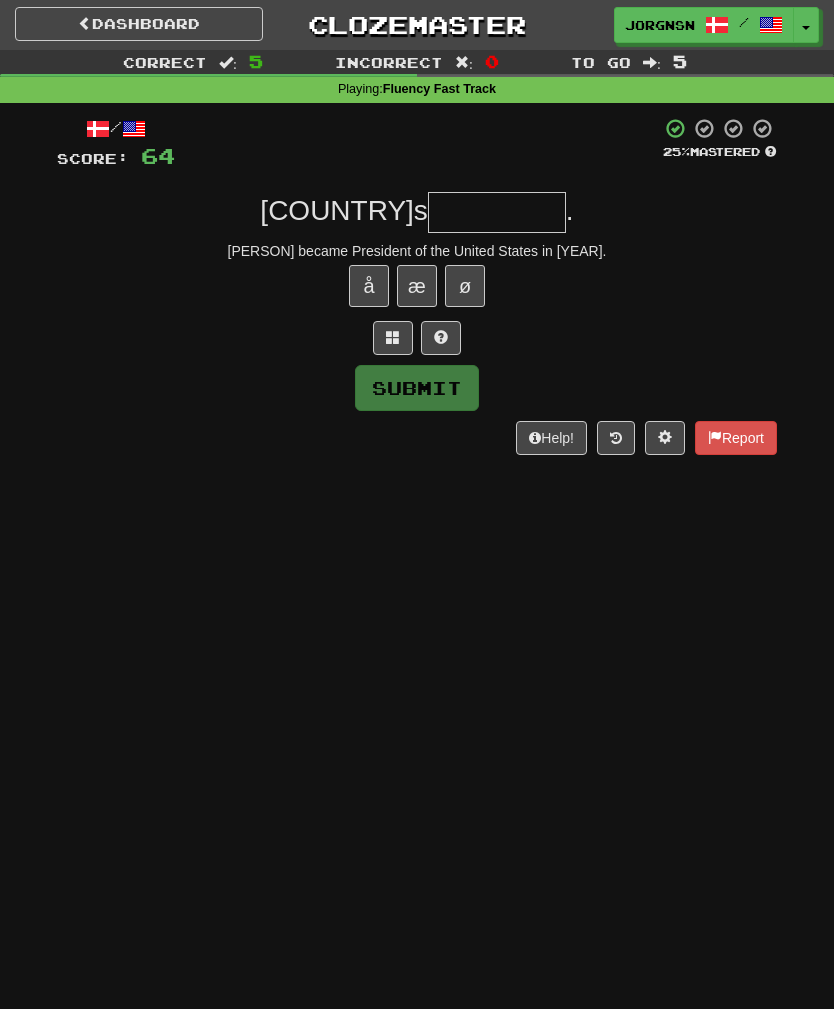 scroll, scrollTop: 0, scrollLeft: 0, axis: both 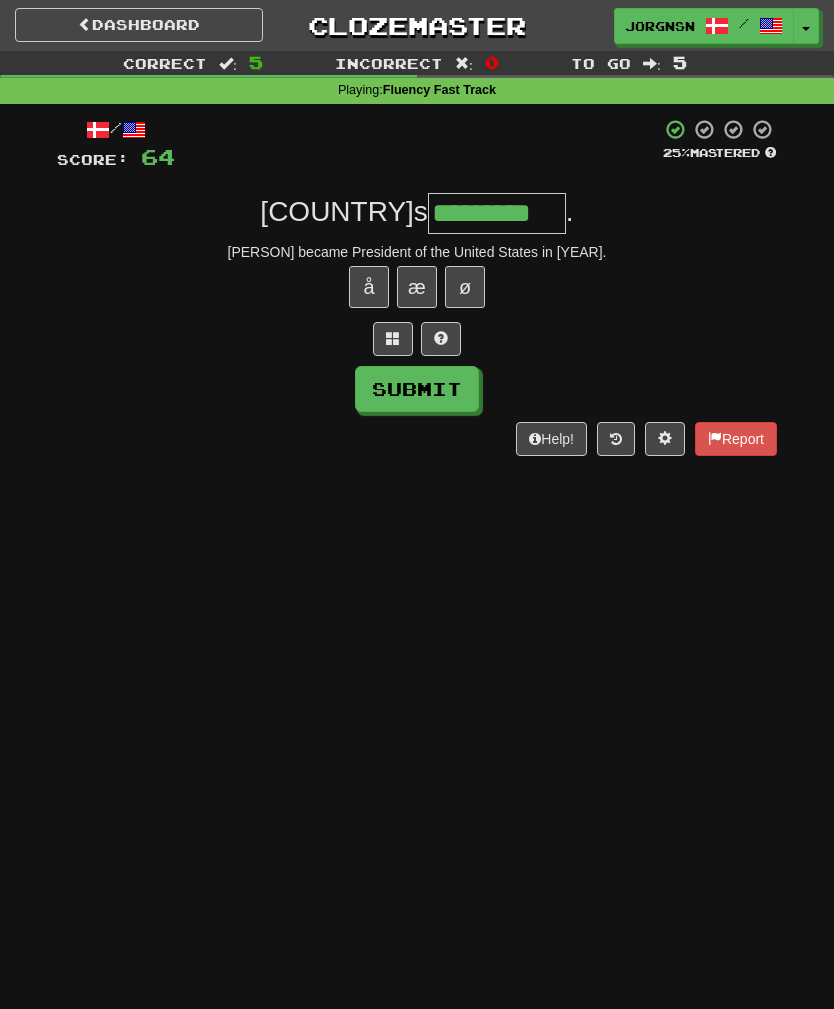 type on "*********" 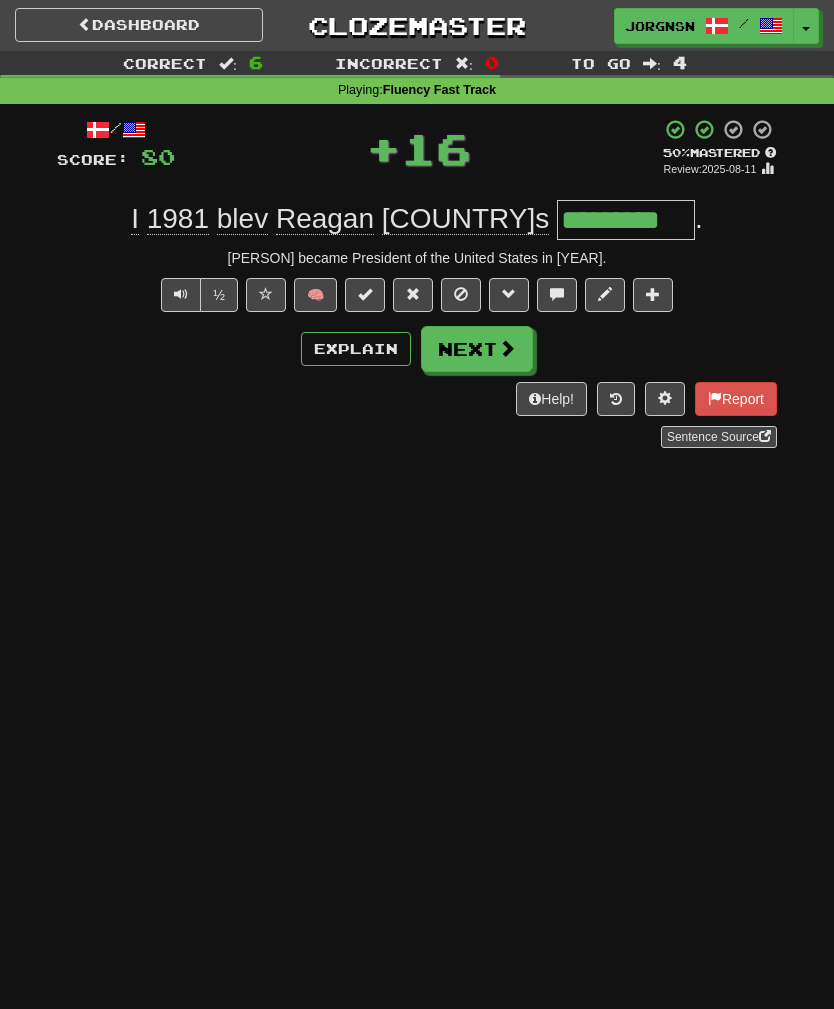 scroll, scrollTop: 1, scrollLeft: 0, axis: vertical 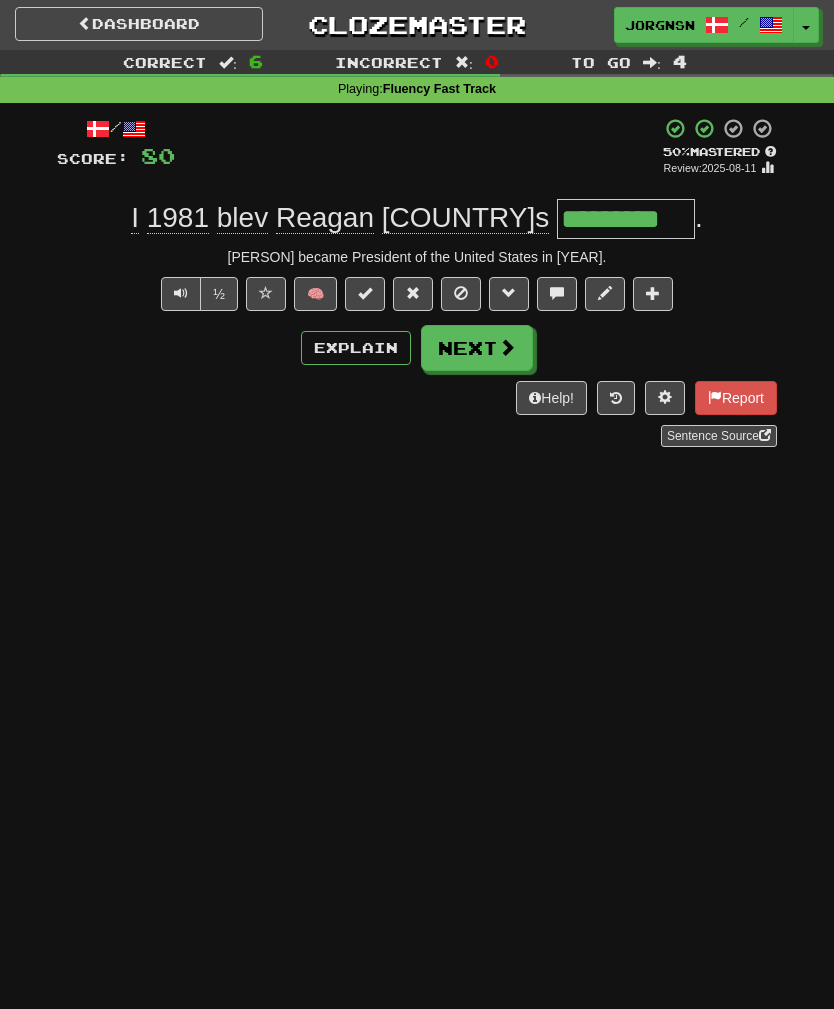 click at bounding box center [507, 347] 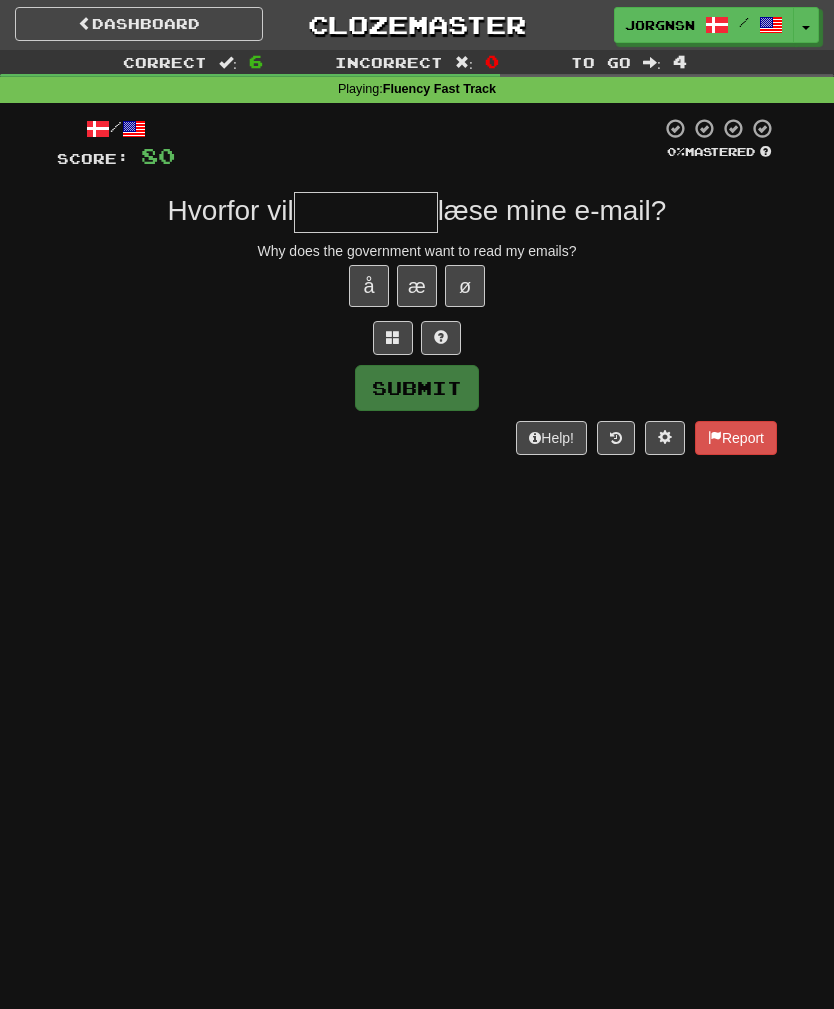 scroll, scrollTop: 0, scrollLeft: 0, axis: both 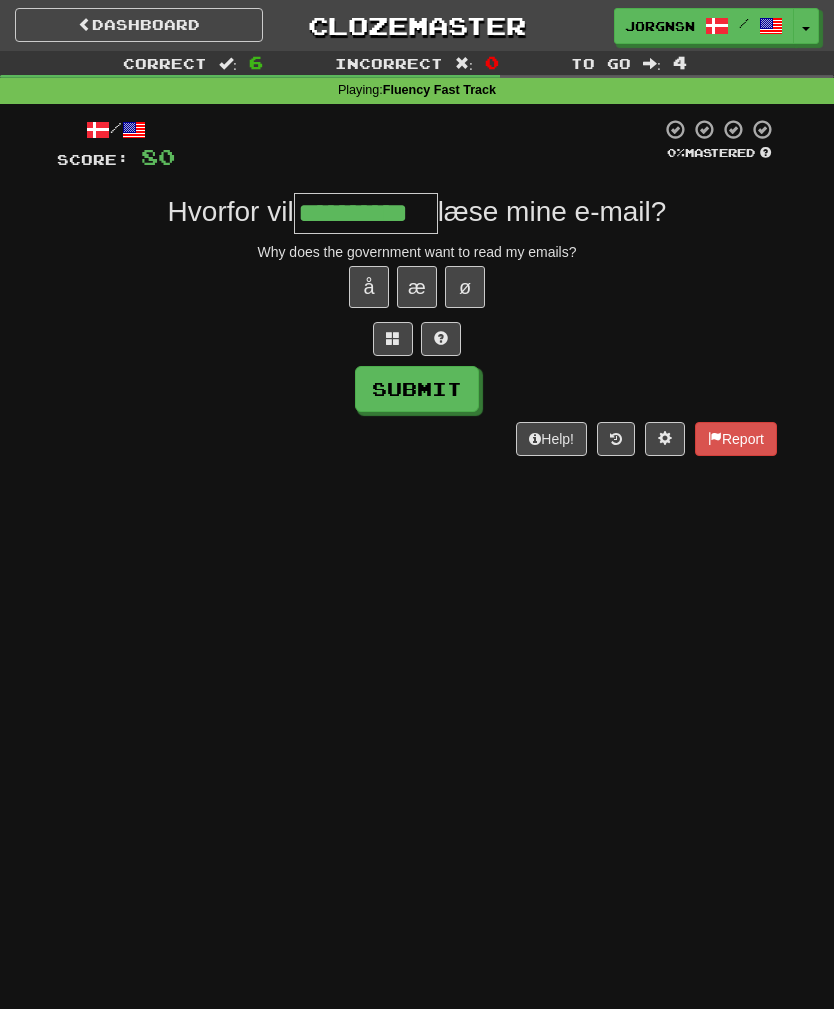 type on "**********" 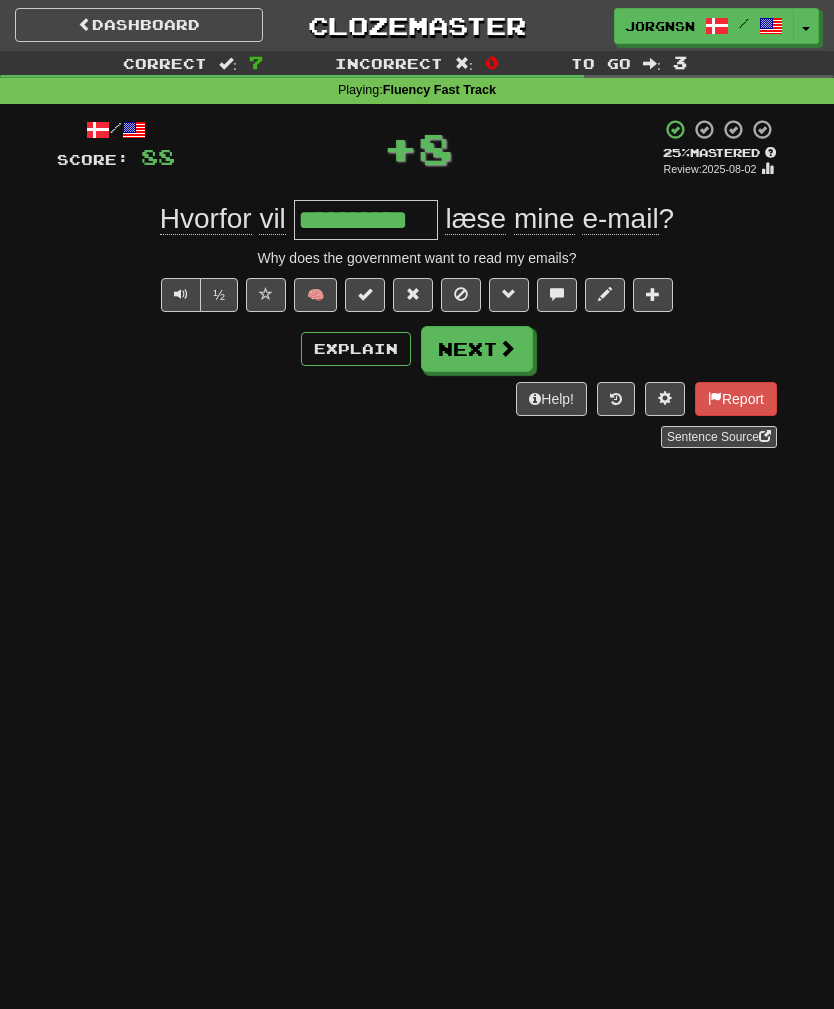 scroll, scrollTop: 1, scrollLeft: 0, axis: vertical 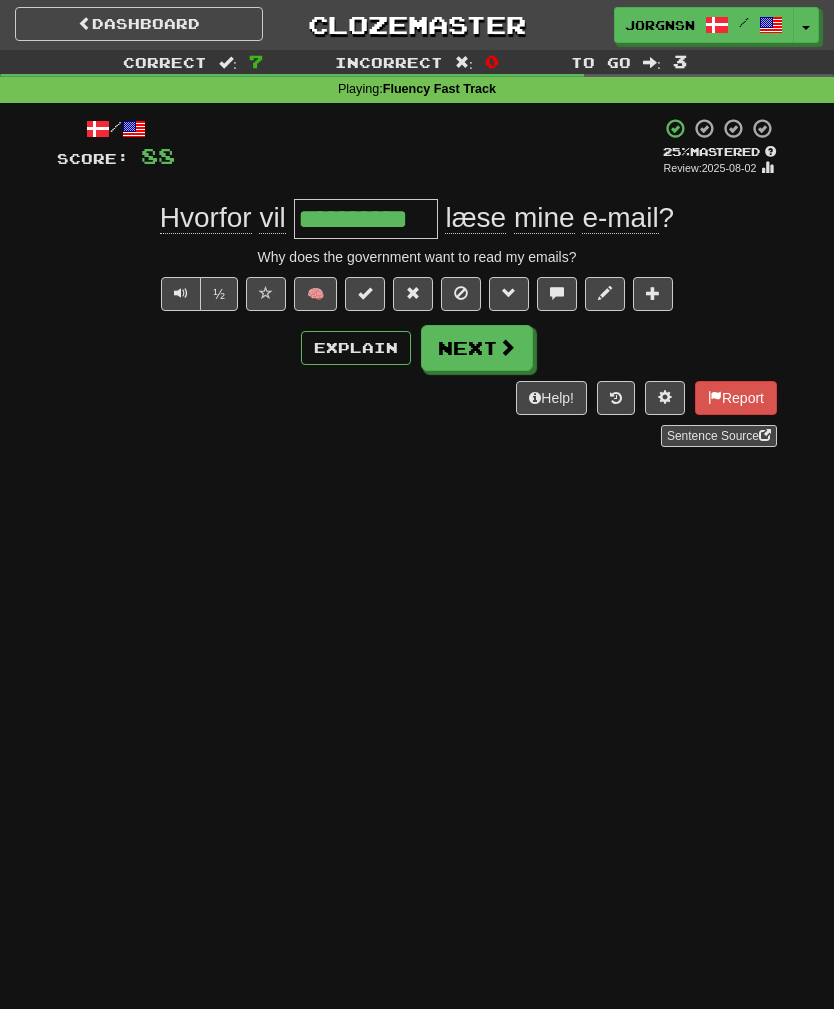 click on "Next" at bounding box center [477, 348] 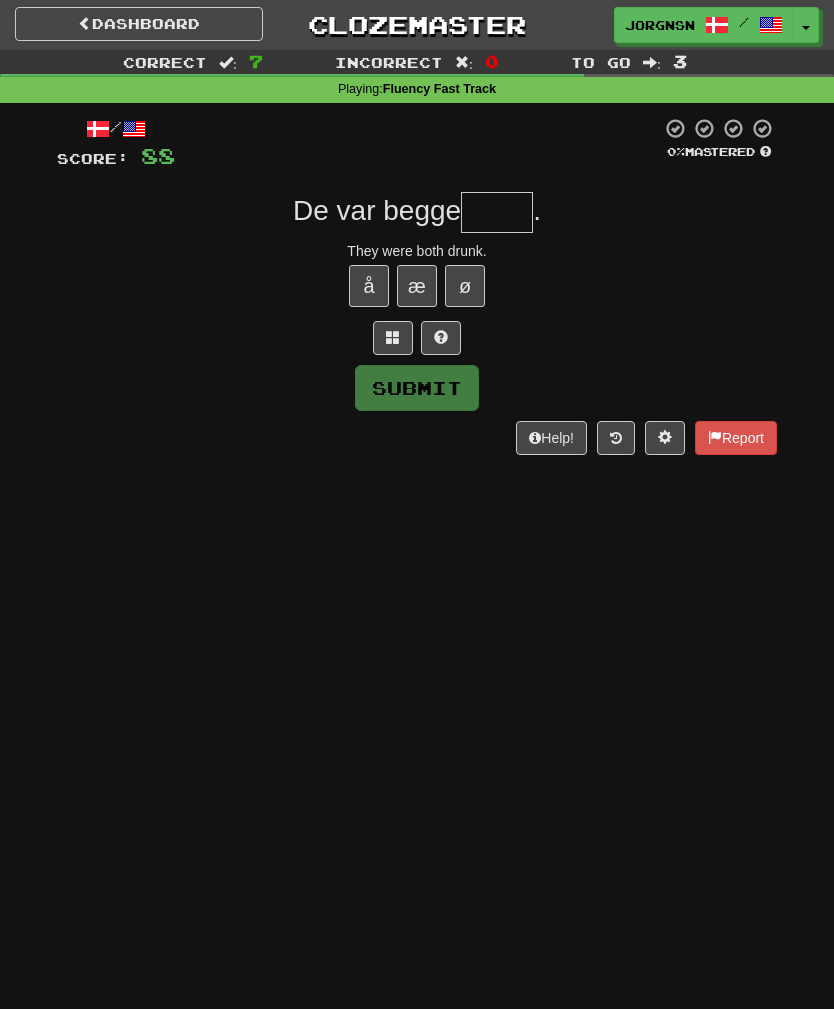 scroll, scrollTop: 0, scrollLeft: 0, axis: both 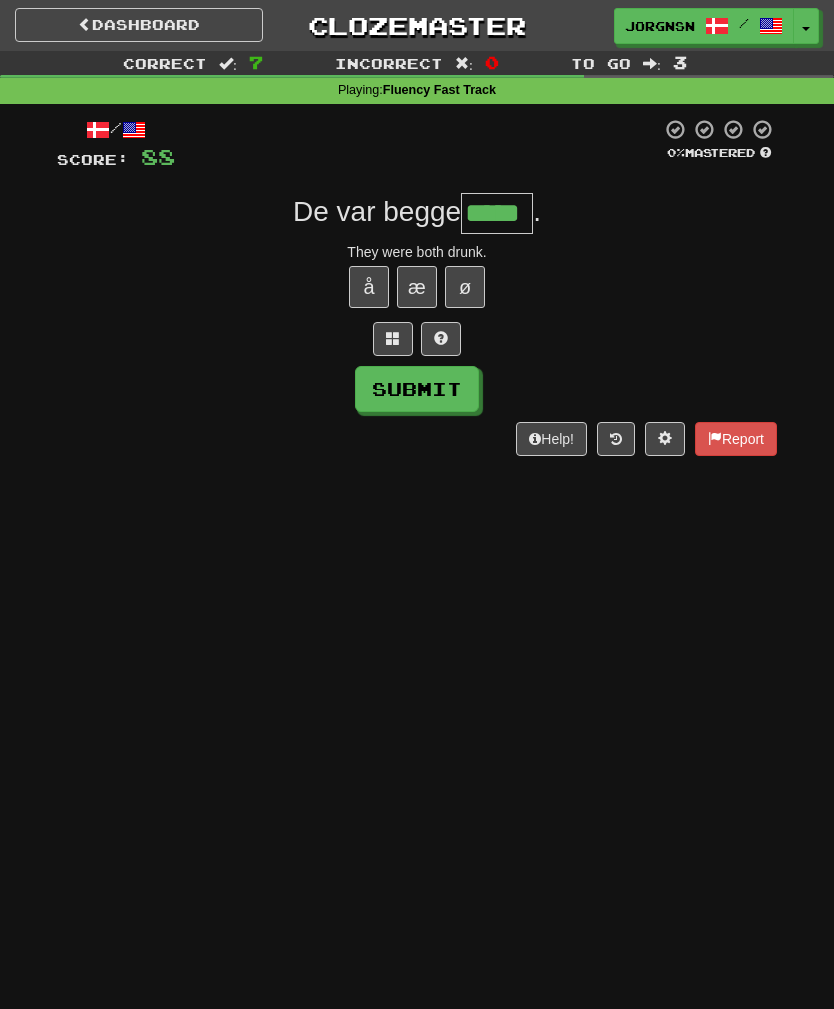 type on "*****" 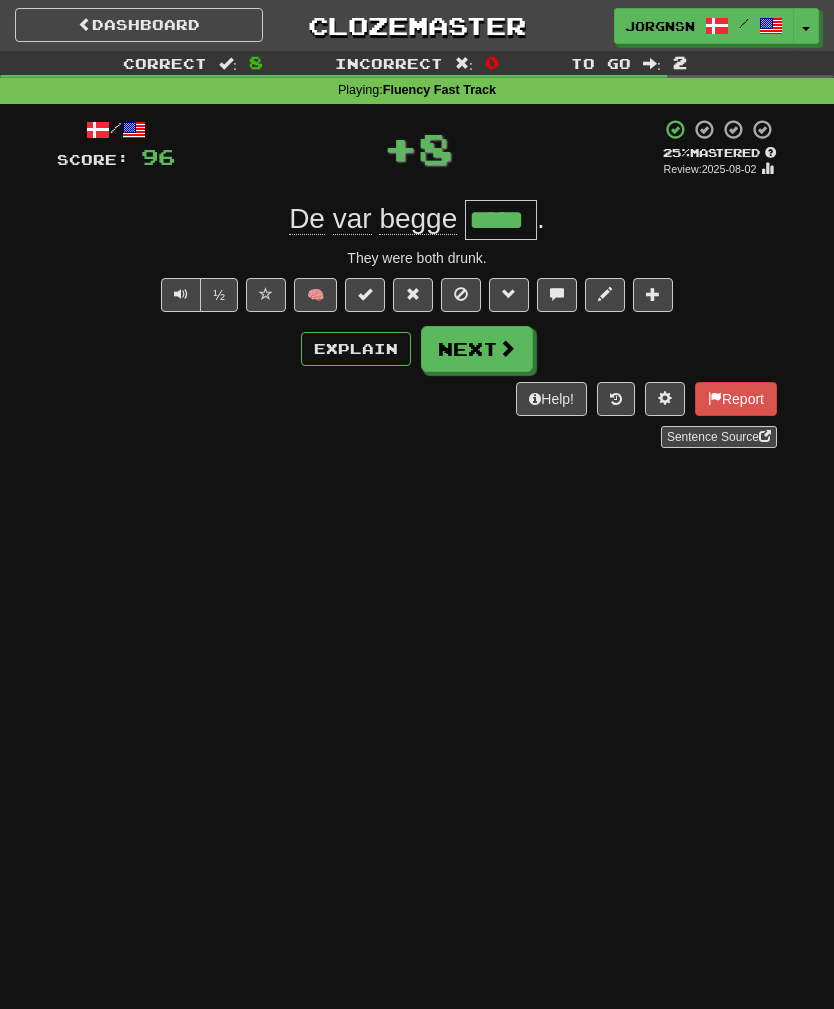 scroll, scrollTop: 1, scrollLeft: 0, axis: vertical 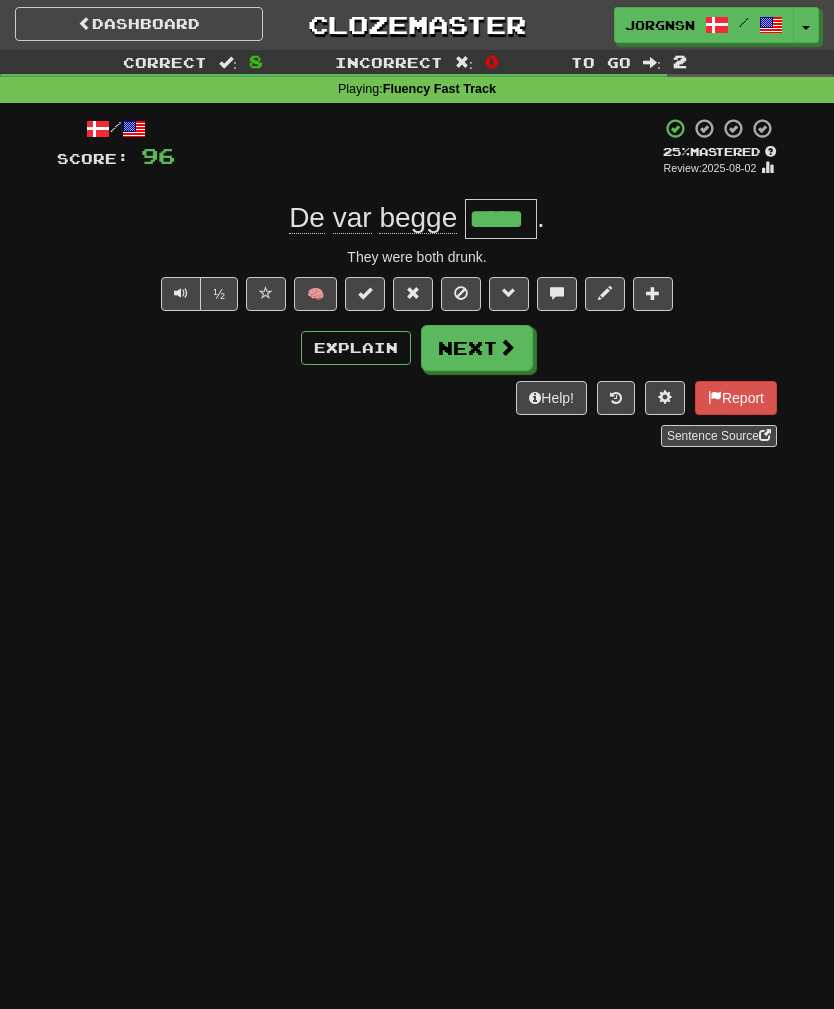 click on "Next" at bounding box center [477, 348] 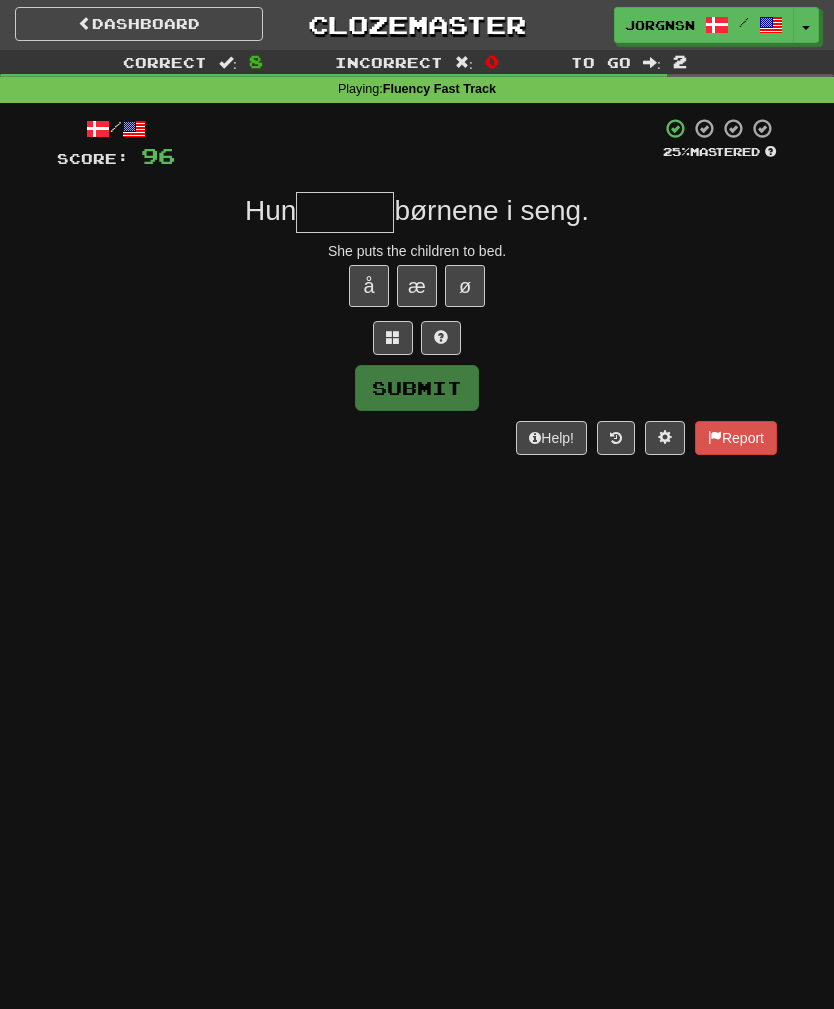 scroll, scrollTop: 0, scrollLeft: 0, axis: both 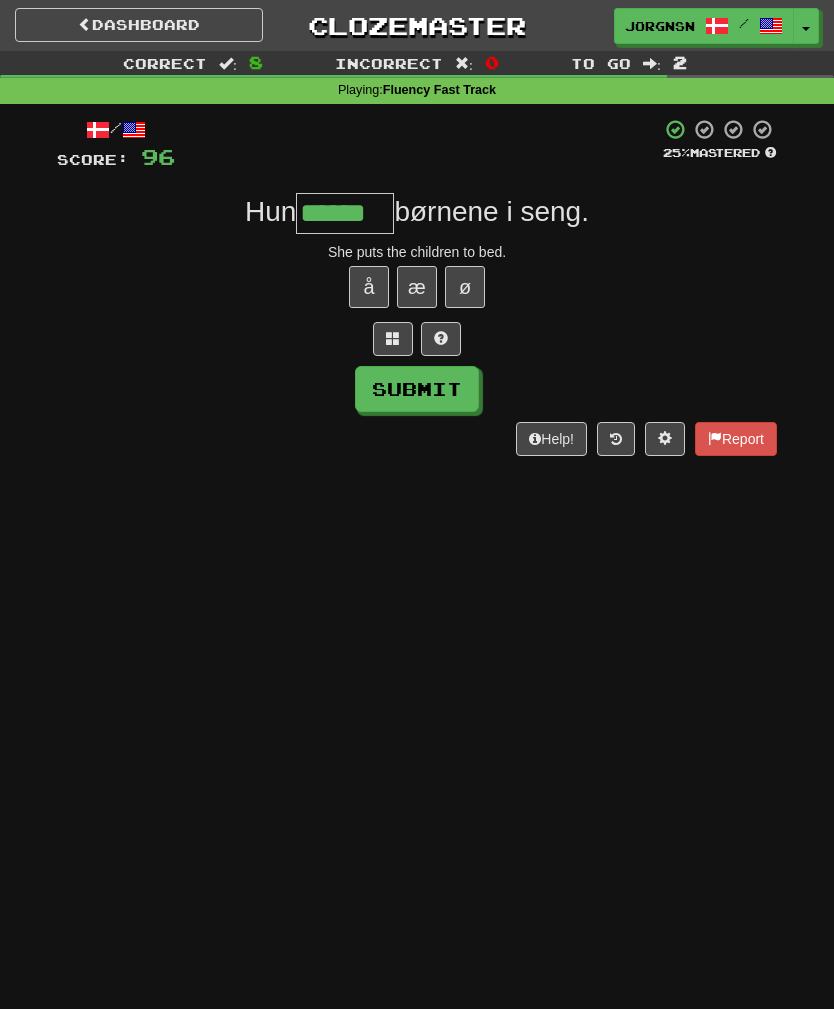 type on "******" 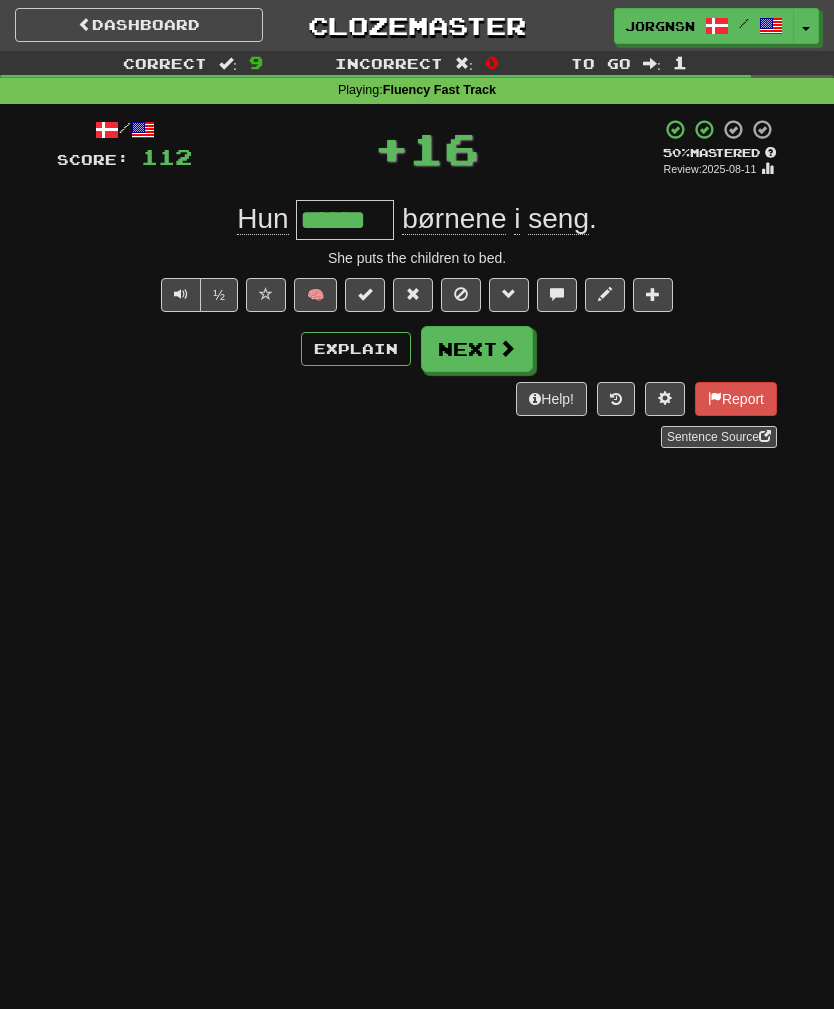 scroll, scrollTop: 1, scrollLeft: 0, axis: vertical 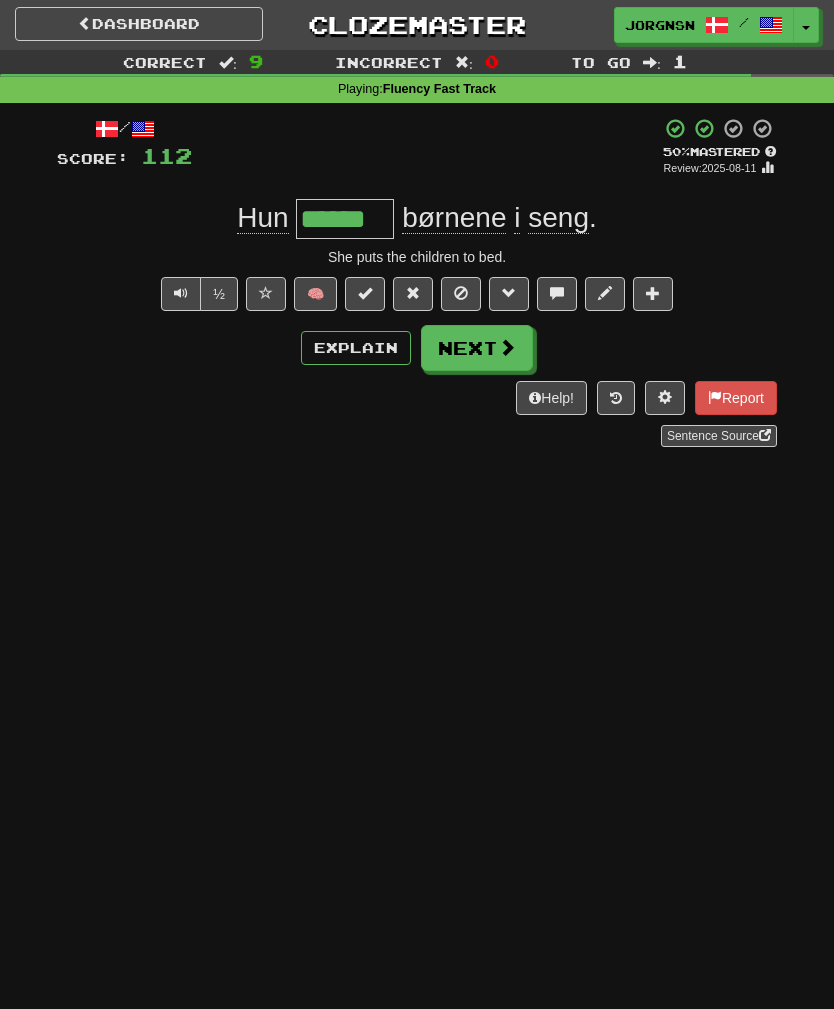 click on "Next" at bounding box center (477, 348) 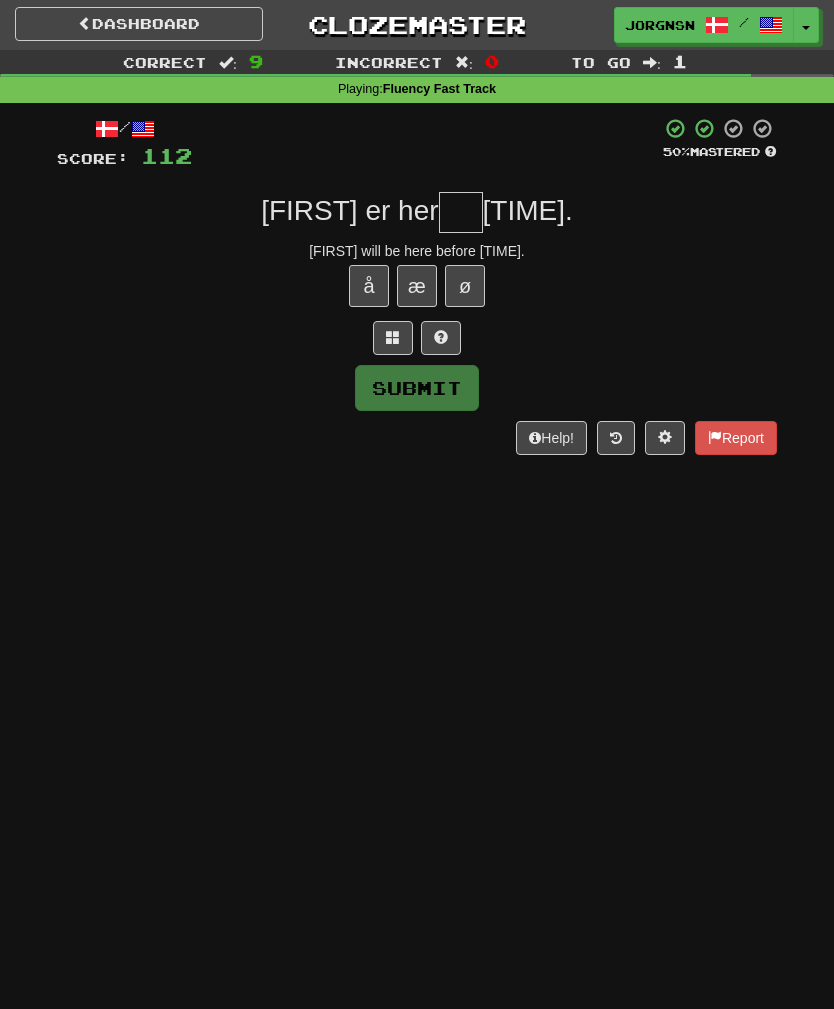 scroll, scrollTop: 0, scrollLeft: 0, axis: both 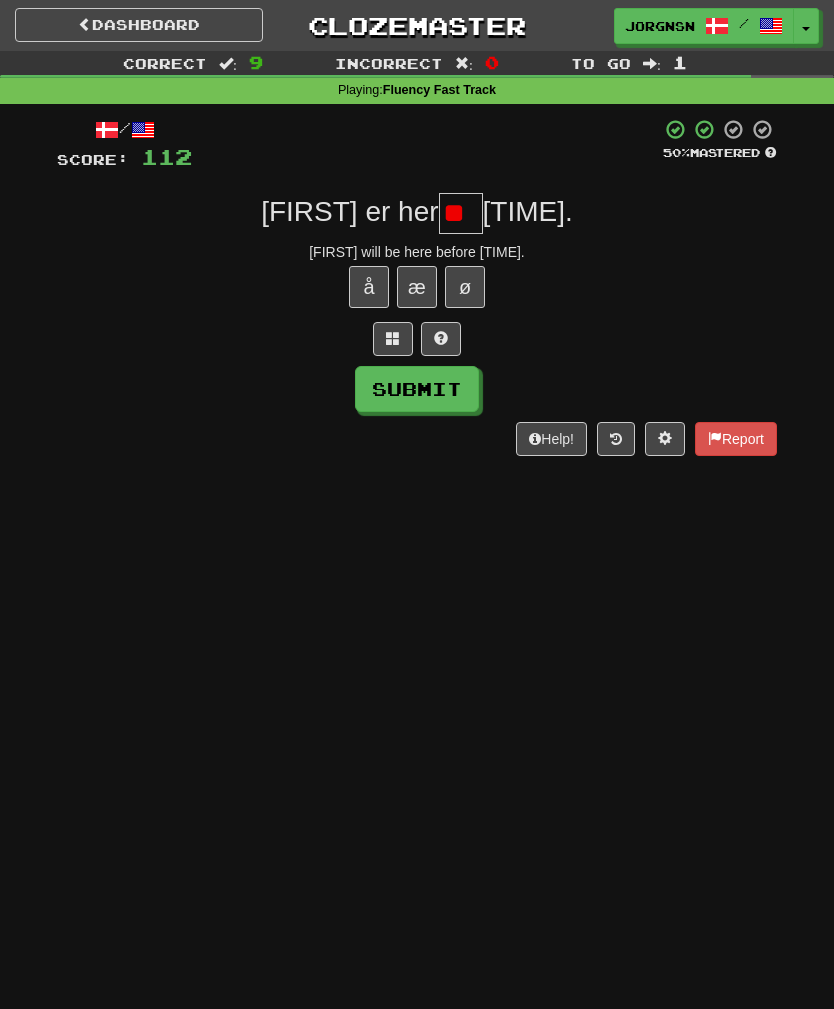 click on "Submit" at bounding box center [417, 389] 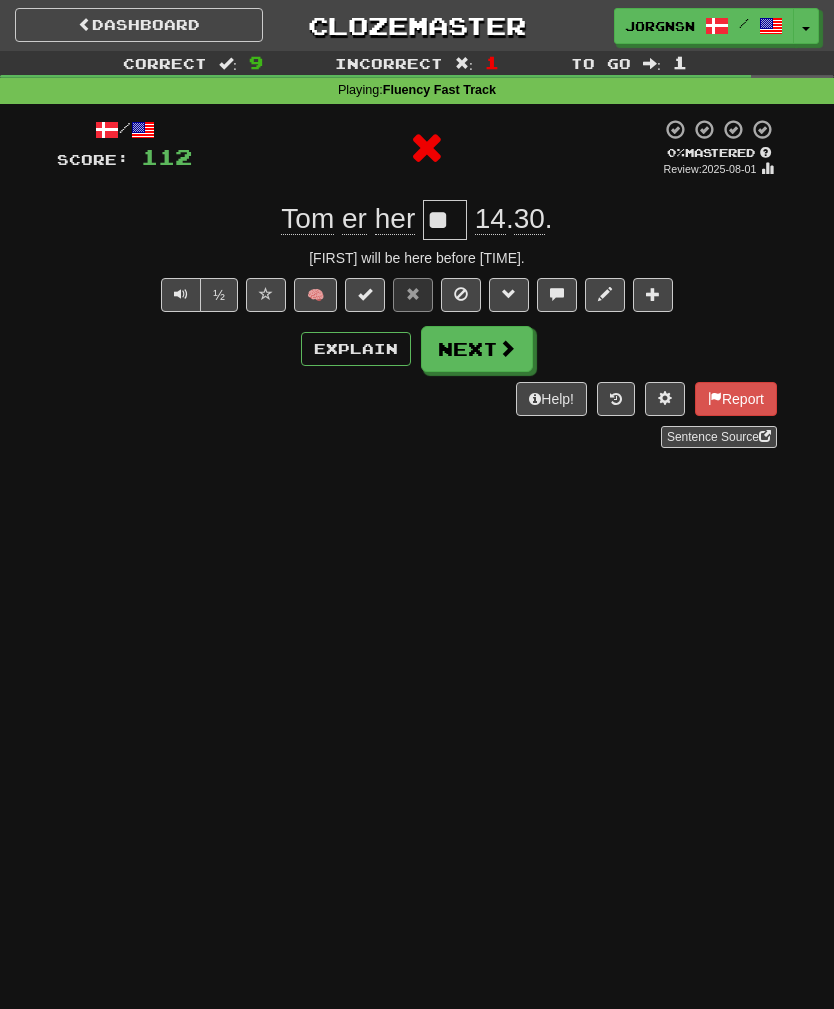 type on "***" 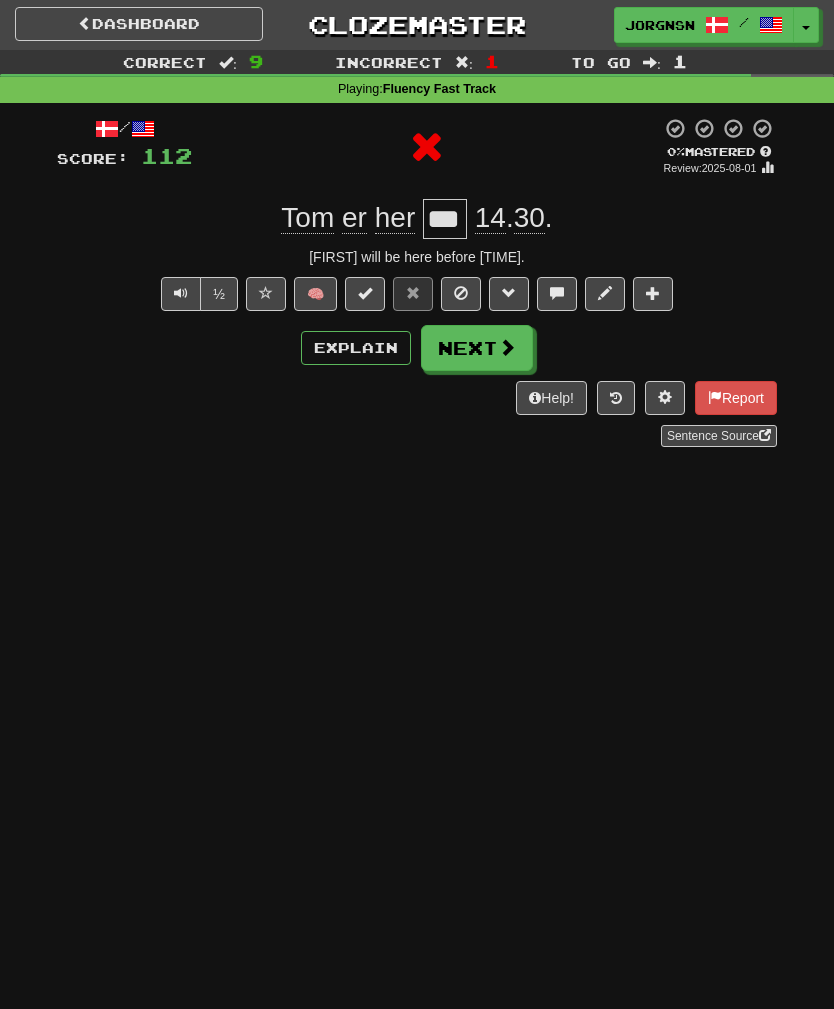 scroll, scrollTop: 1, scrollLeft: 0, axis: vertical 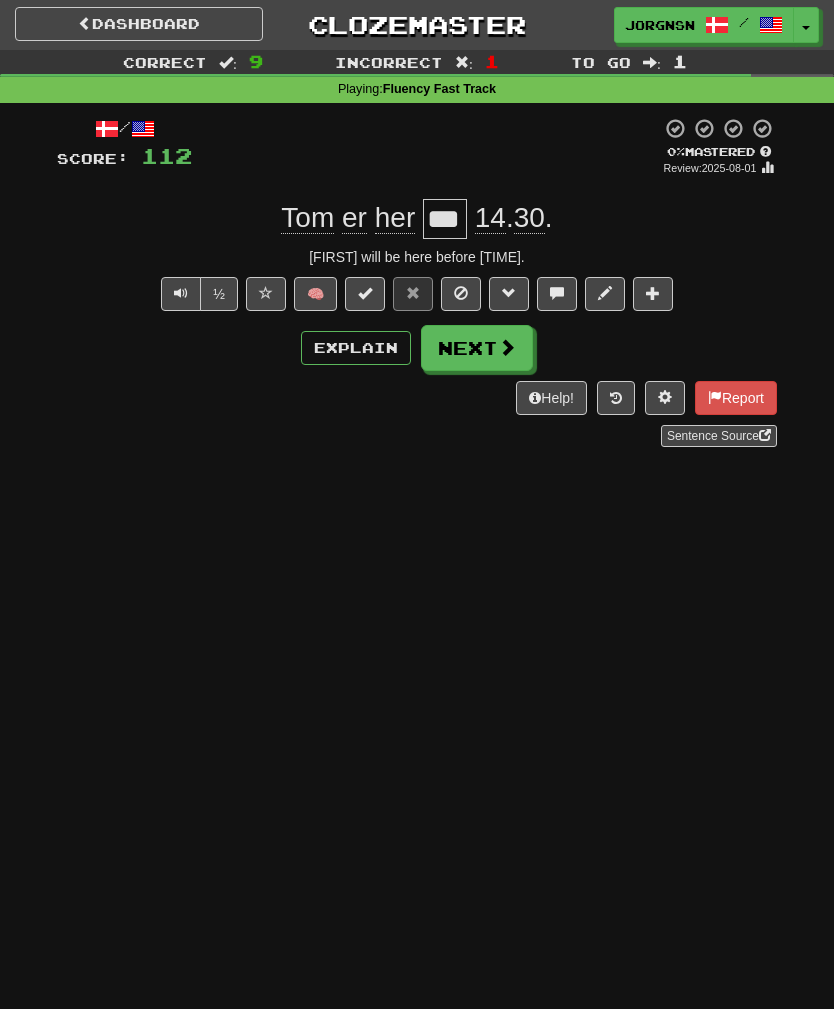 click on "Next" at bounding box center (477, 348) 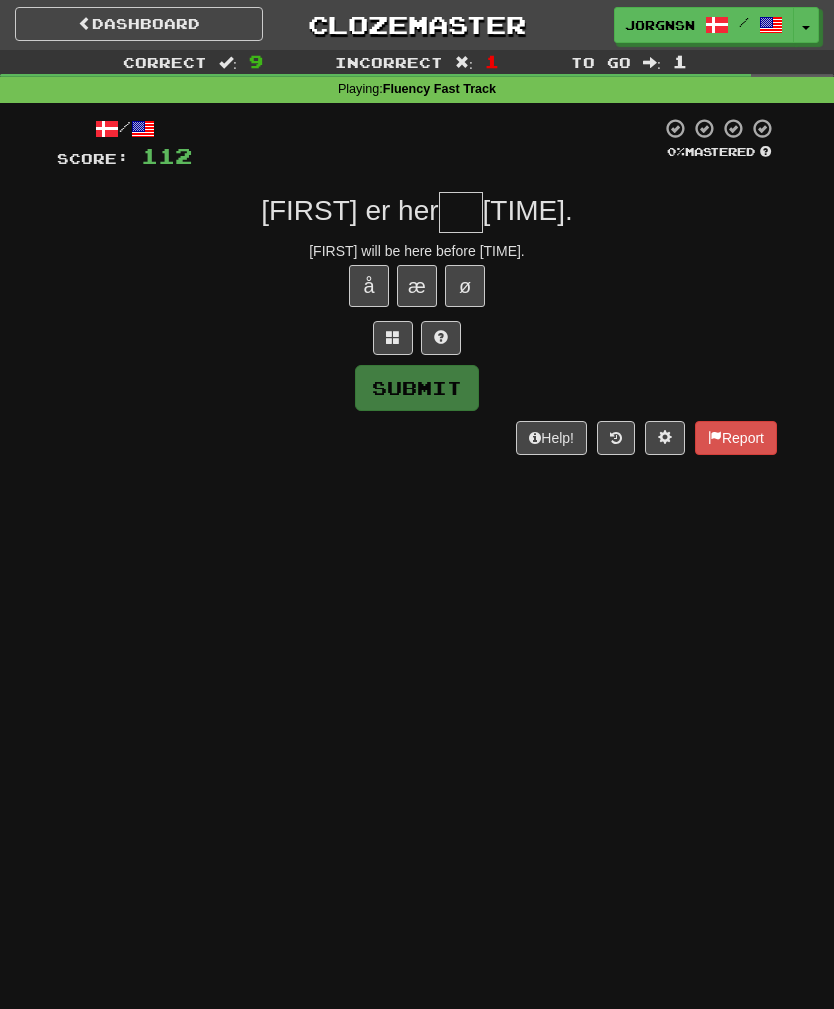 scroll, scrollTop: 0, scrollLeft: 0, axis: both 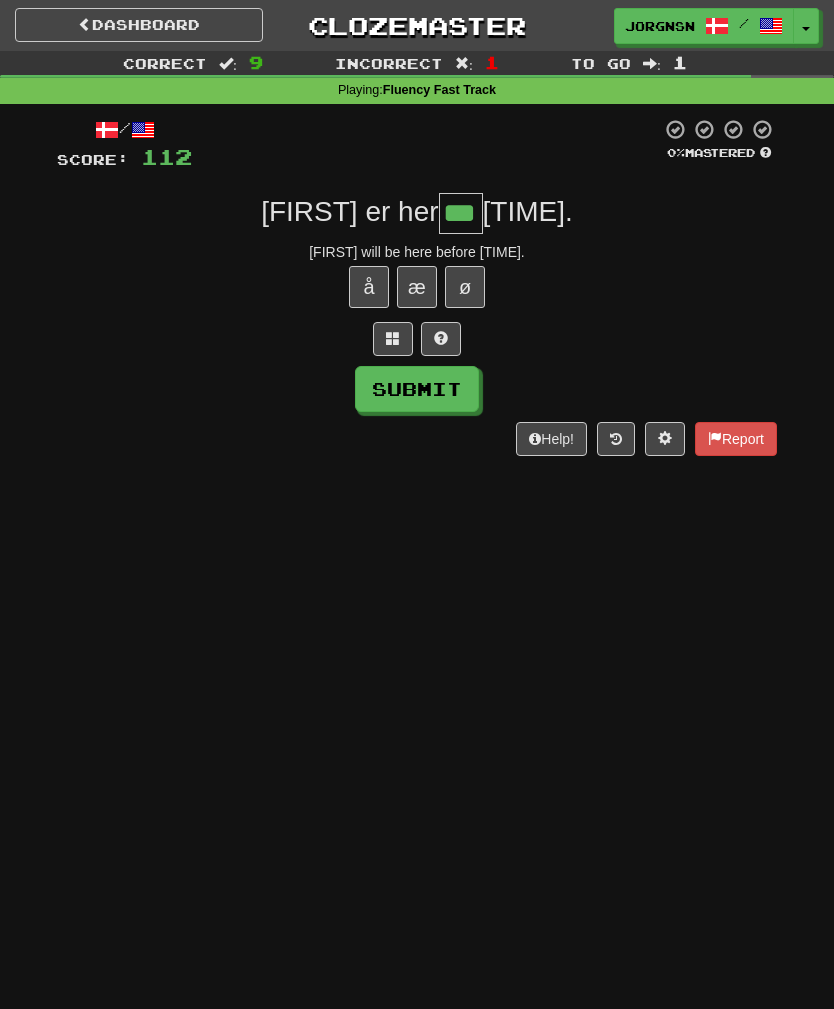 type on "***" 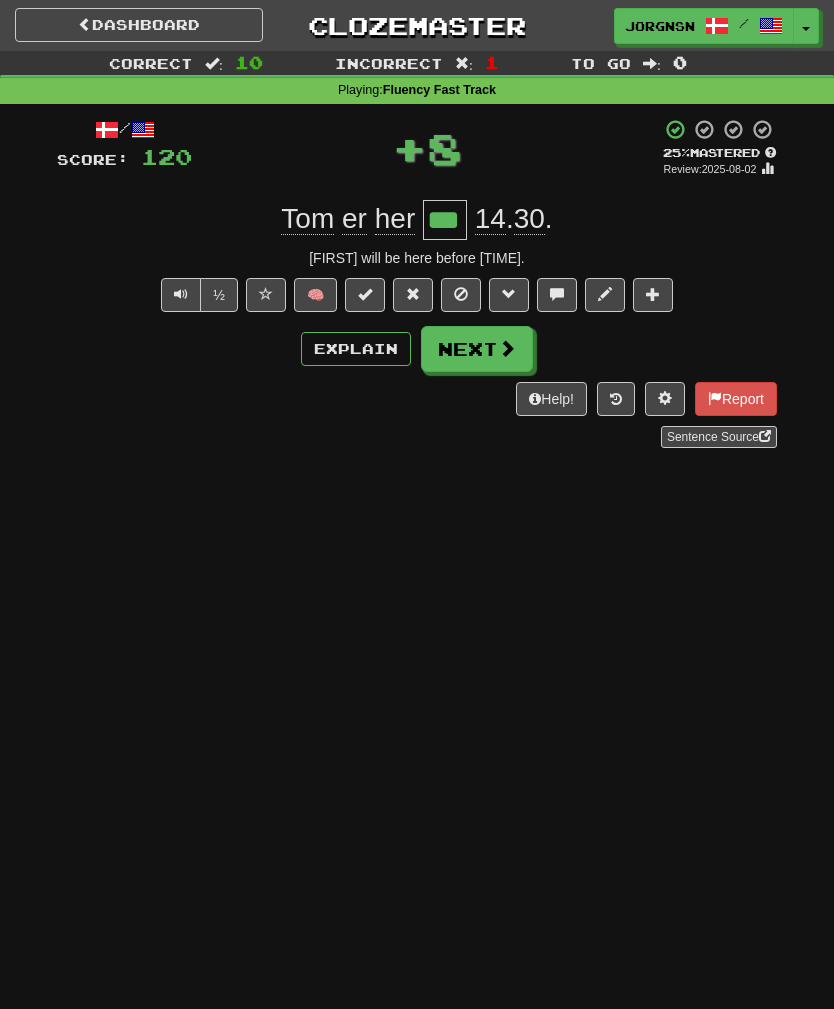 scroll, scrollTop: 1, scrollLeft: 0, axis: vertical 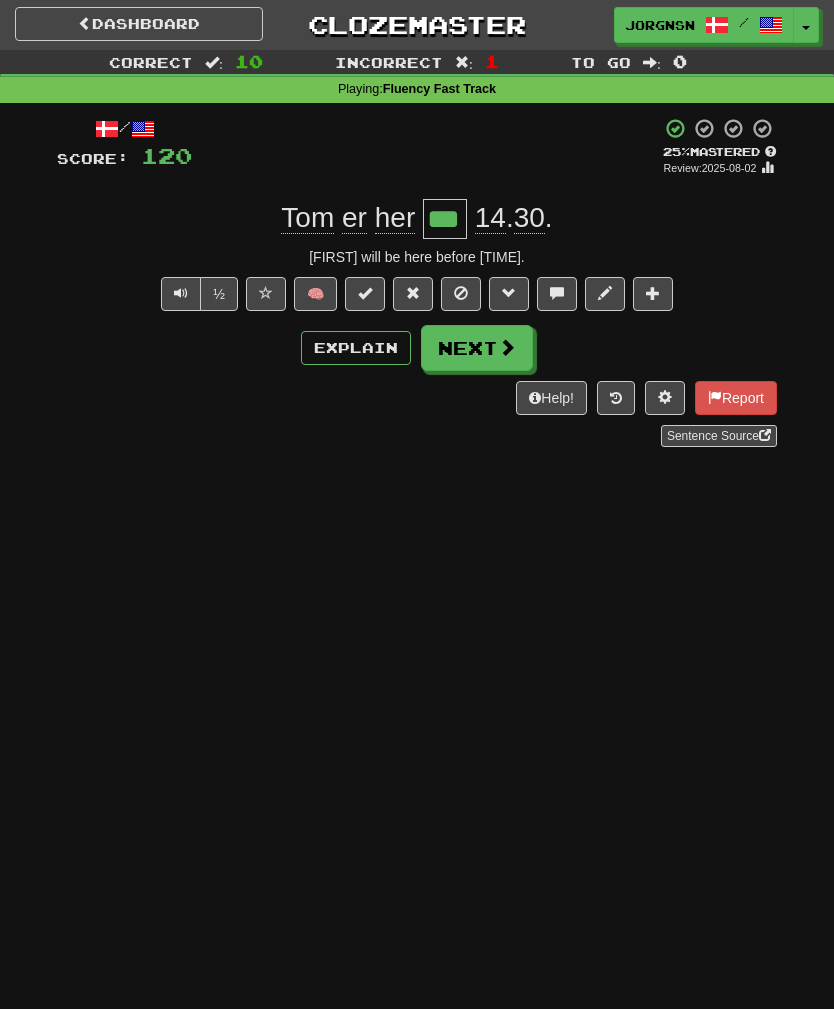 click at bounding box center (507, 347) 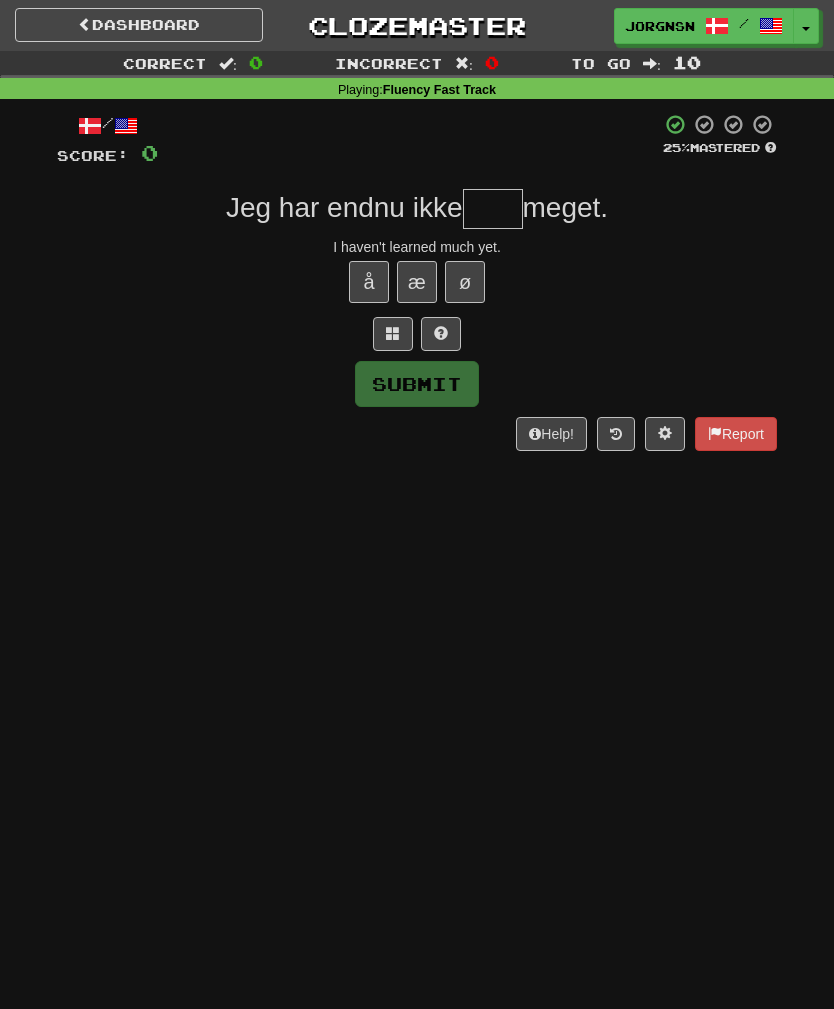 scroll, scrollTop: 1, scrollLeft: 0, axis: vertical 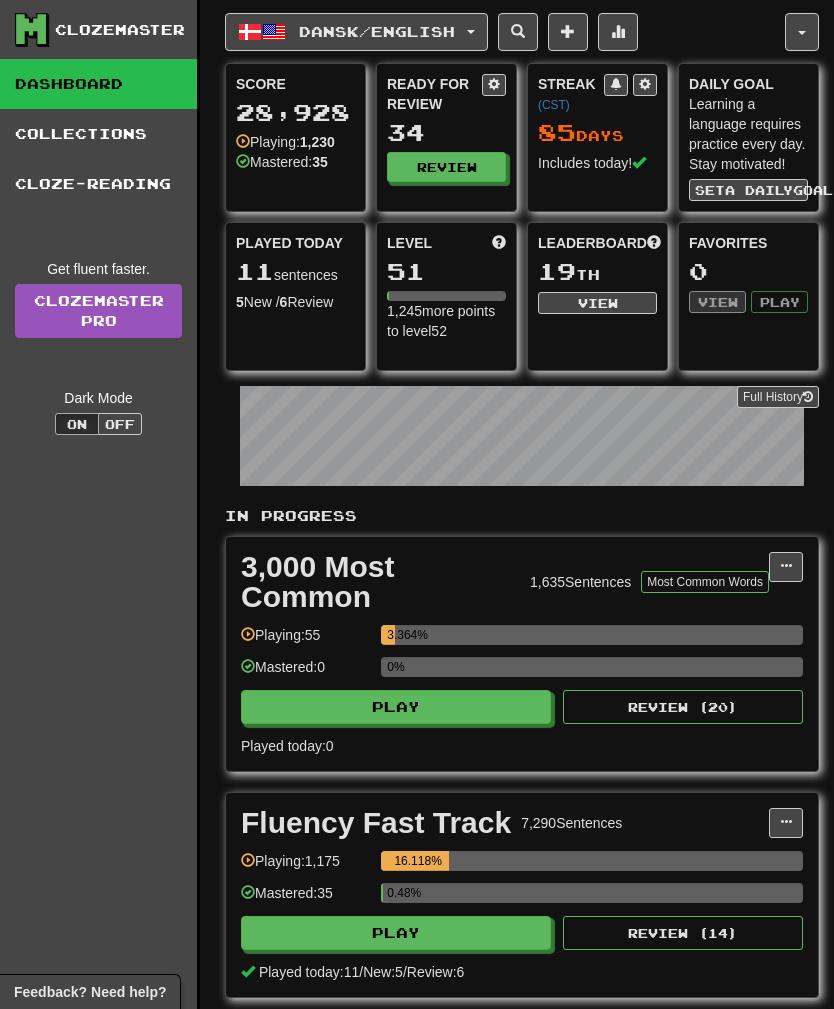 click on "Play" at bounding box center (396, 933) 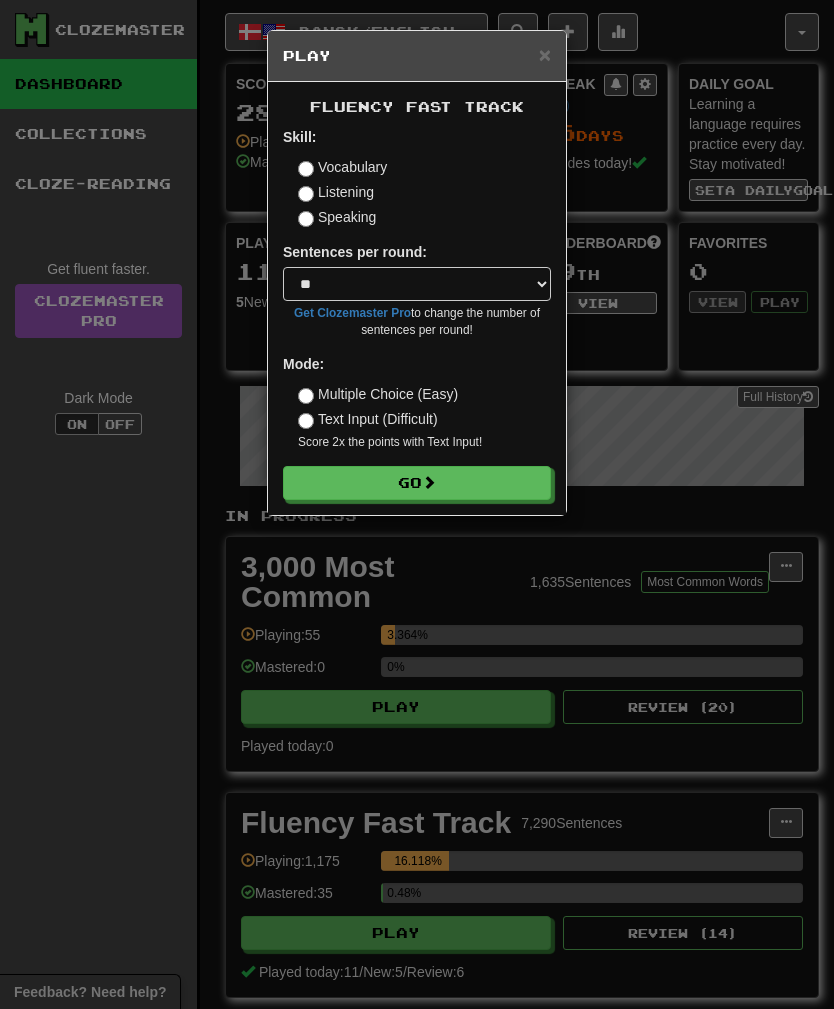 click on "Listening" at bounding box center [336, 192] 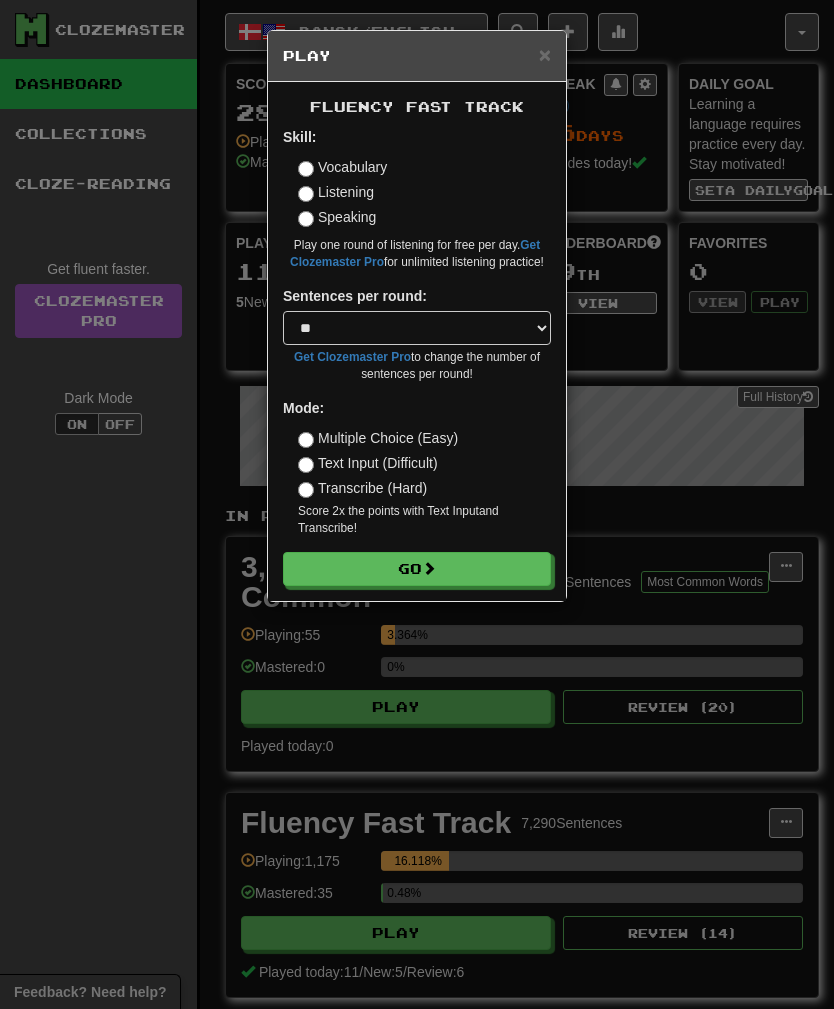 click on "Go" at bounding box center [417, 569] 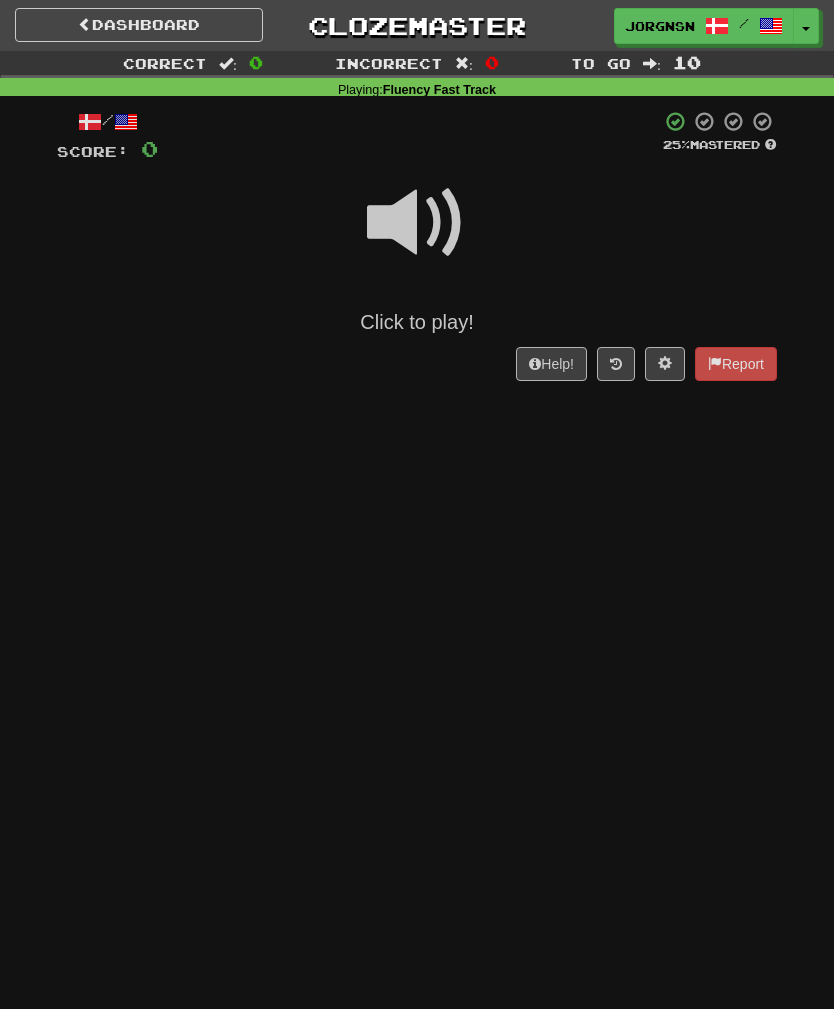 scroll, scrollTop: 0, scrollLeft: 0, axis: both 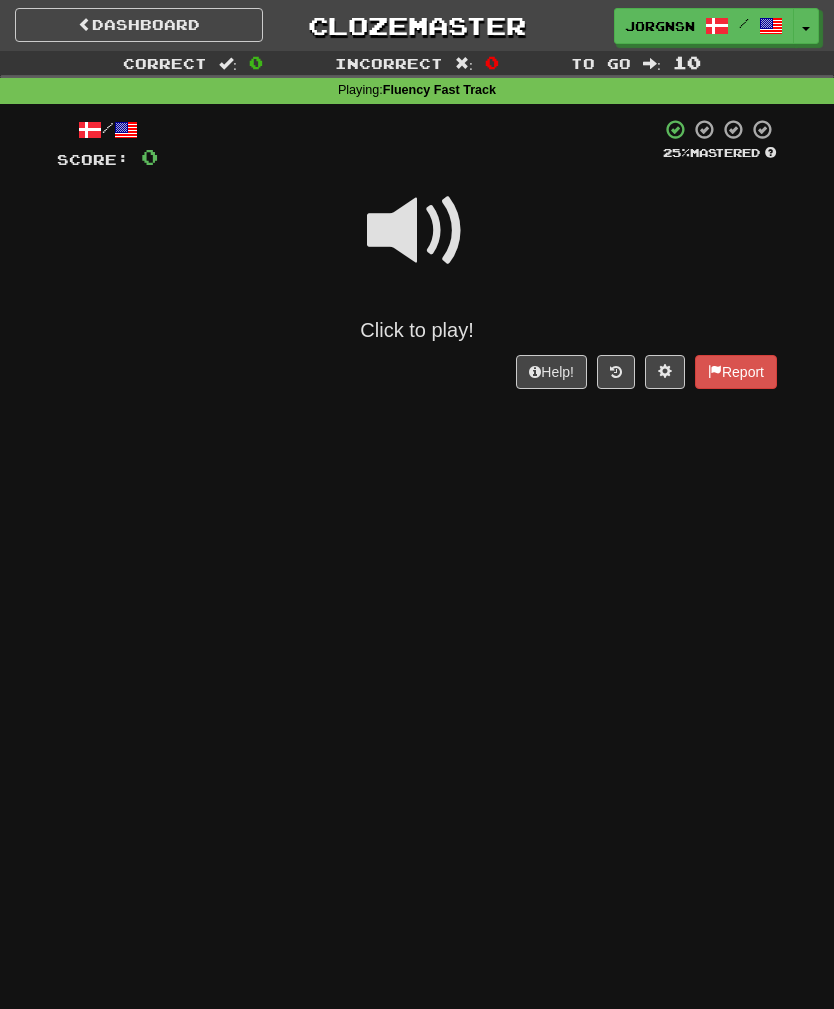 click at bounding box center [417, 231] 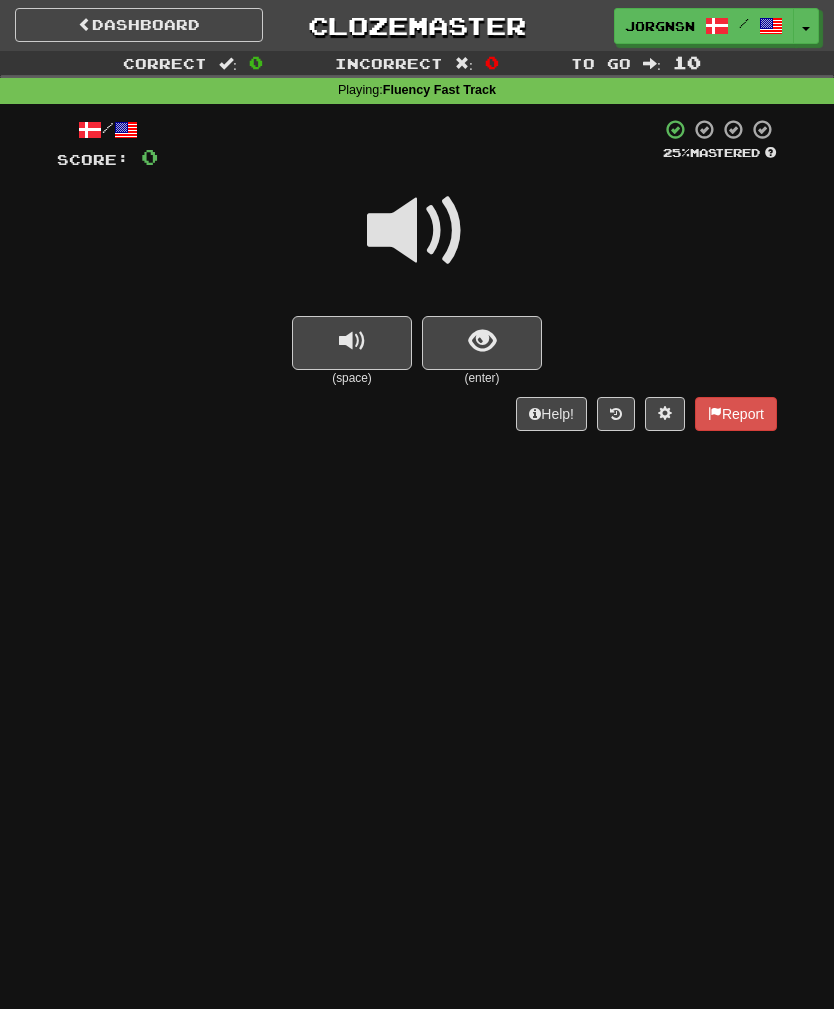 click at bounding box center (482, 341) 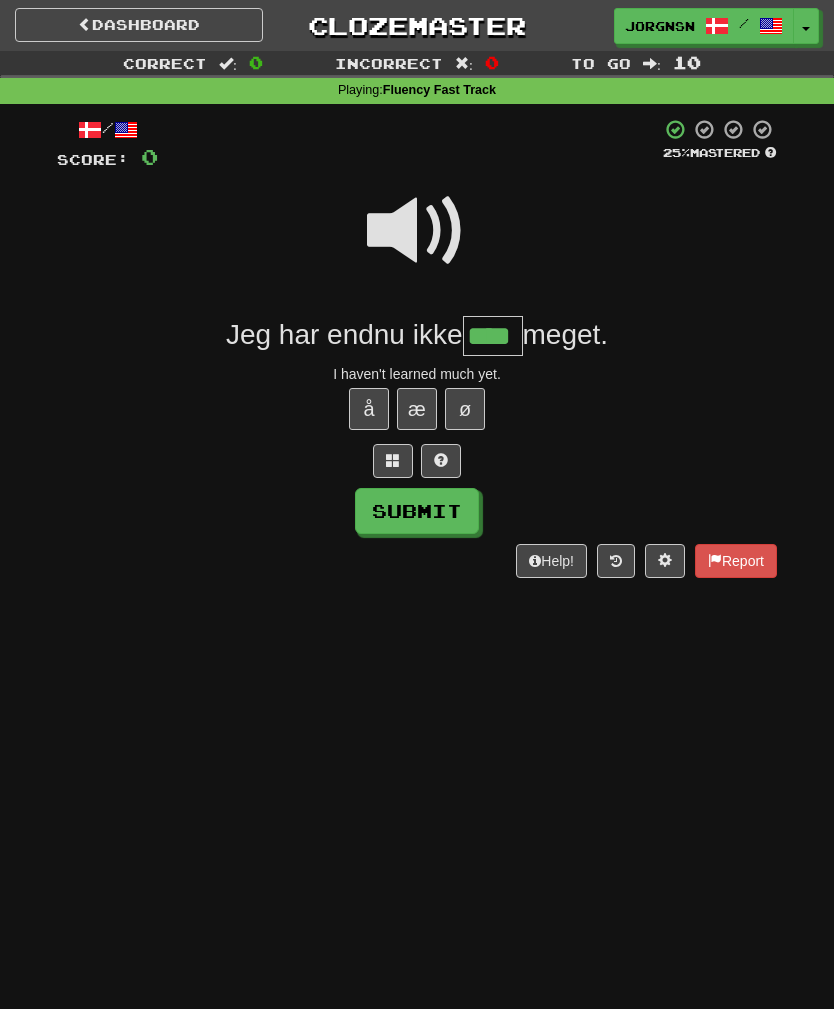 type on "****" 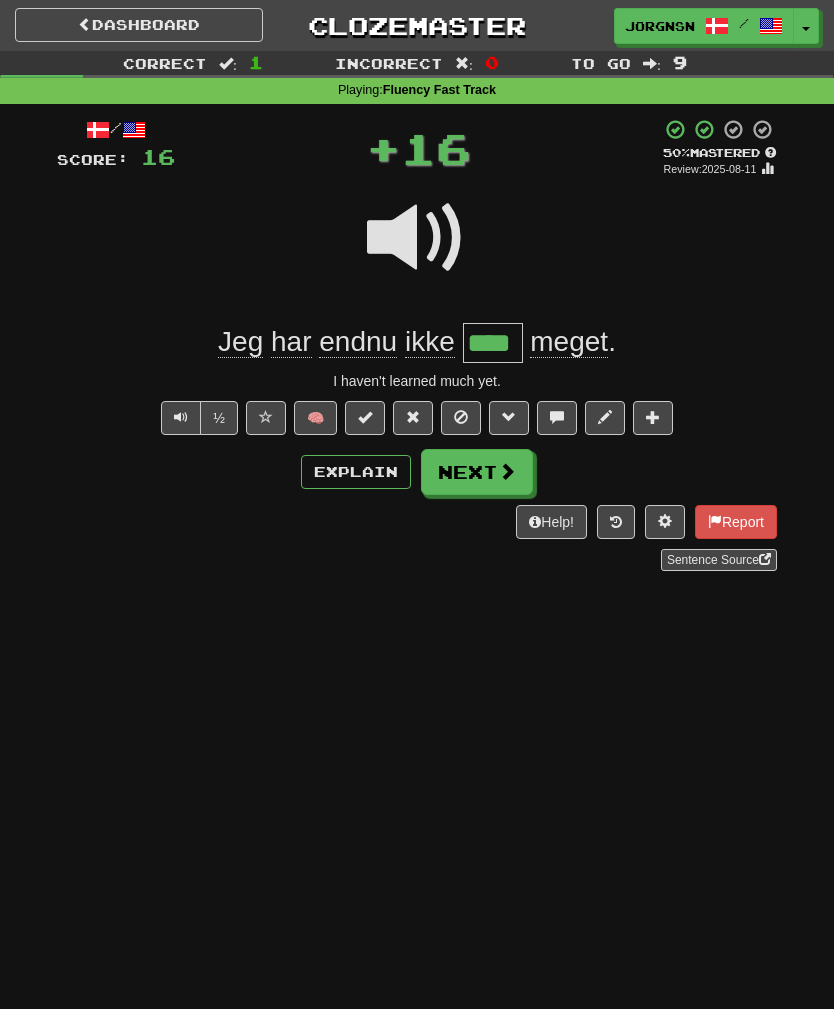 click on "Next" at bounding box center [477, 472] 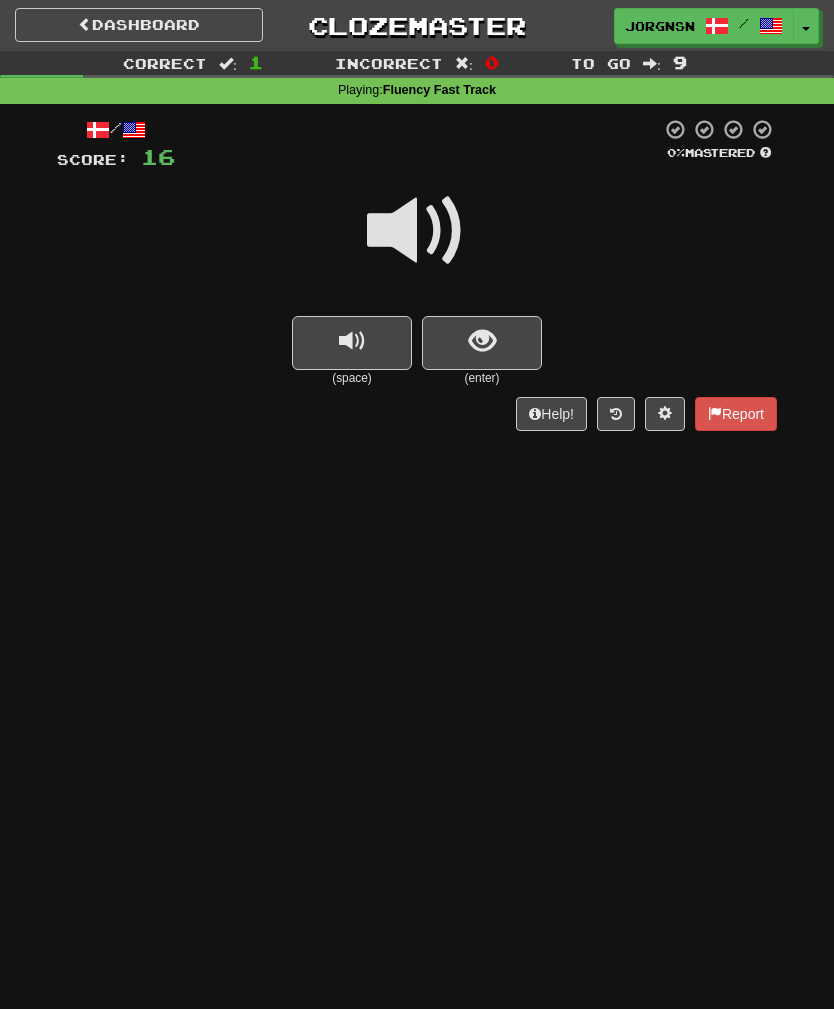 click at bounding box center (482, 343) 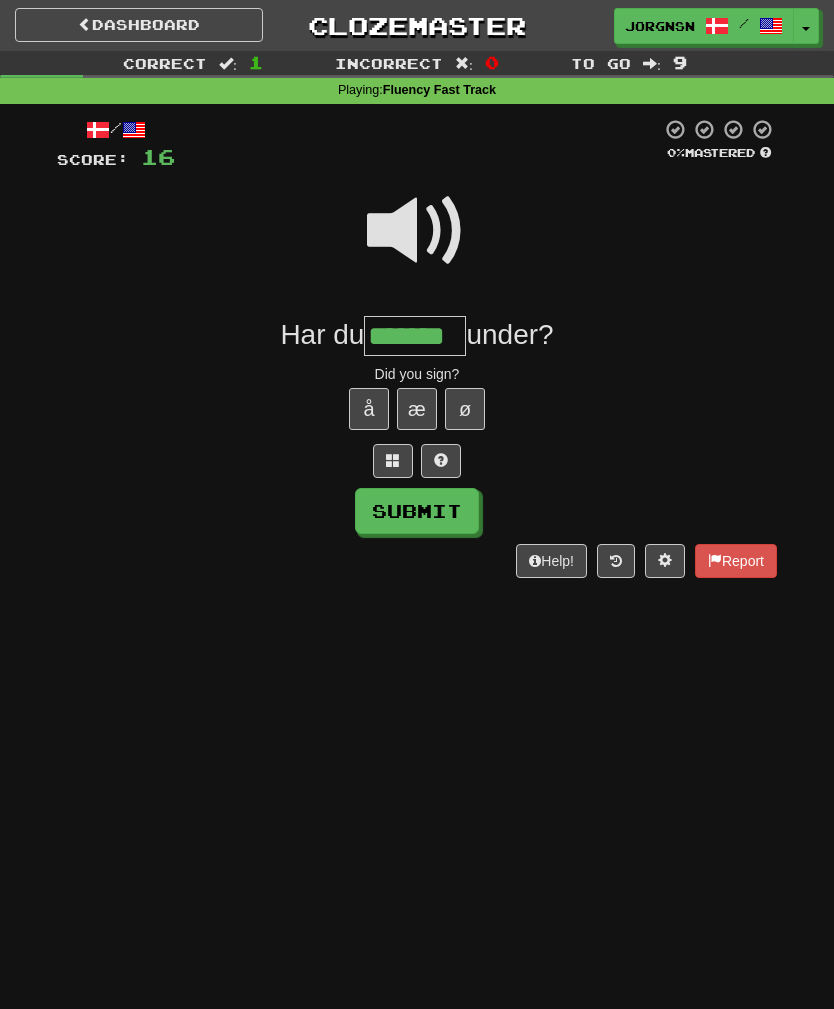 type on "*******" 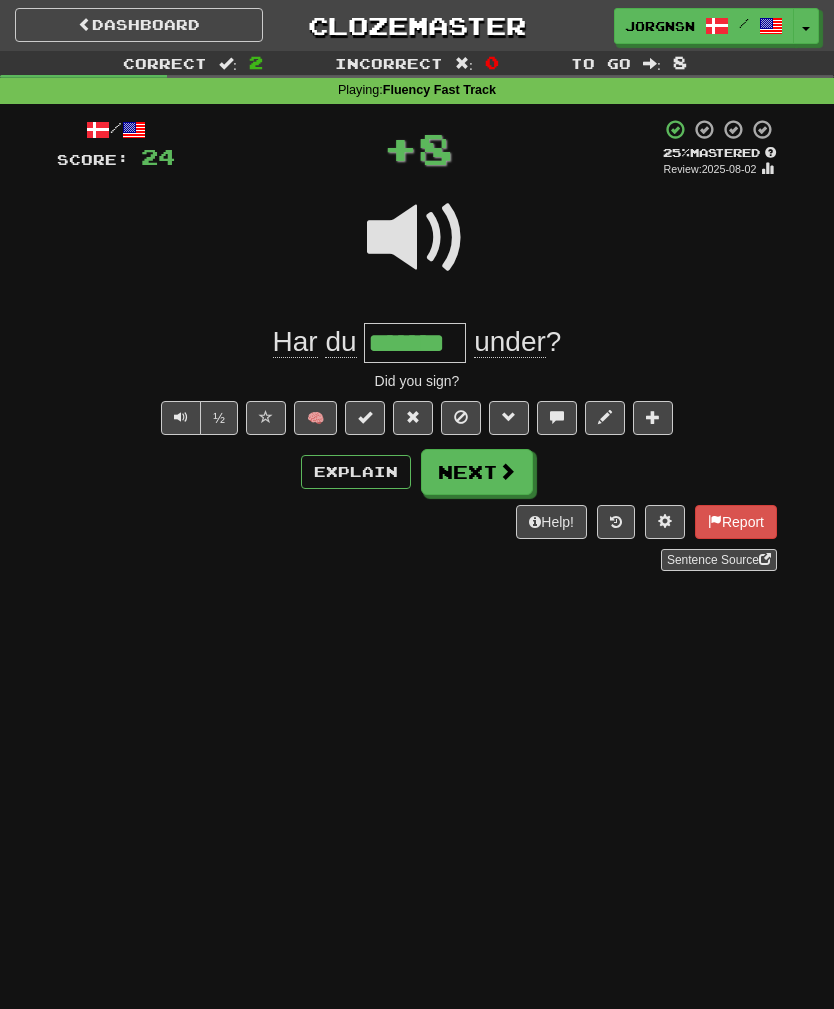 click on "Next" at bounding box center (477, 472) 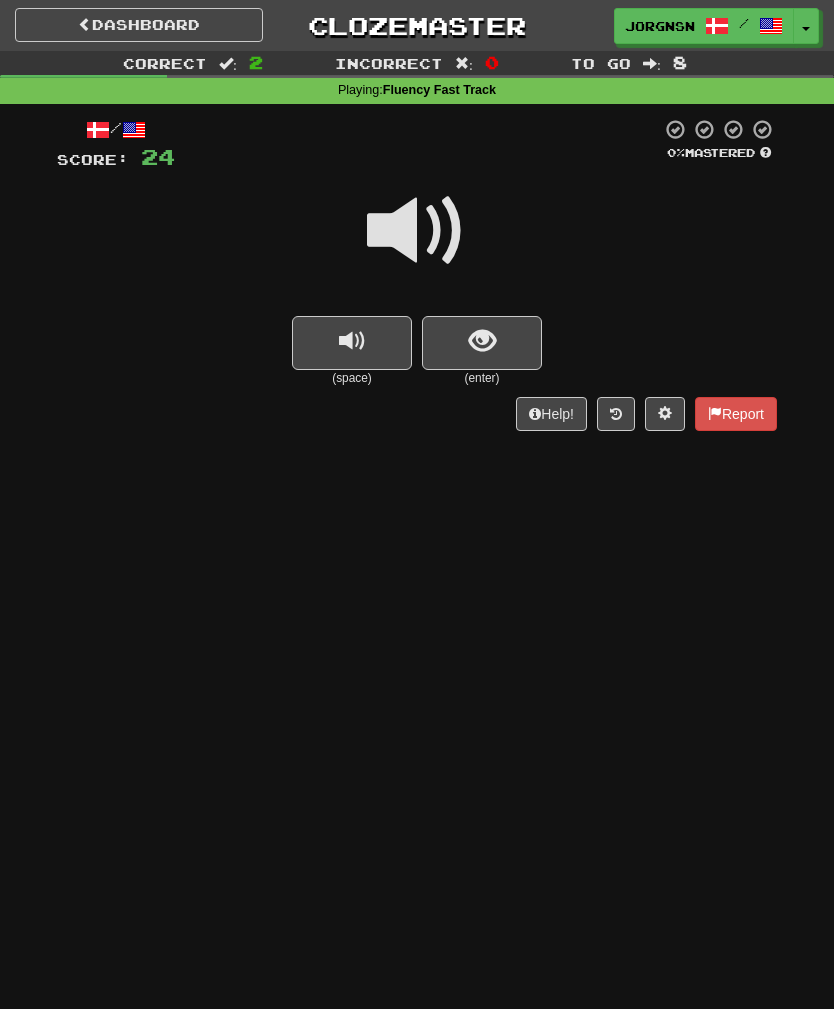 click at bounding box center (482, 341) 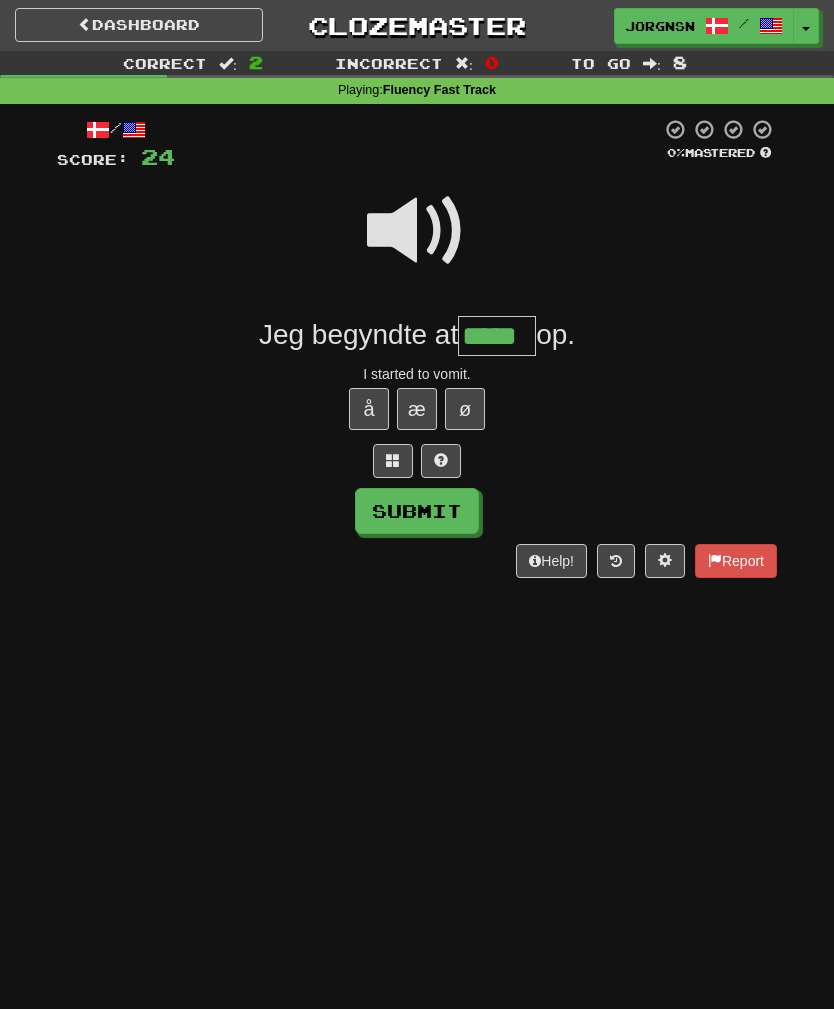 type on "*****" 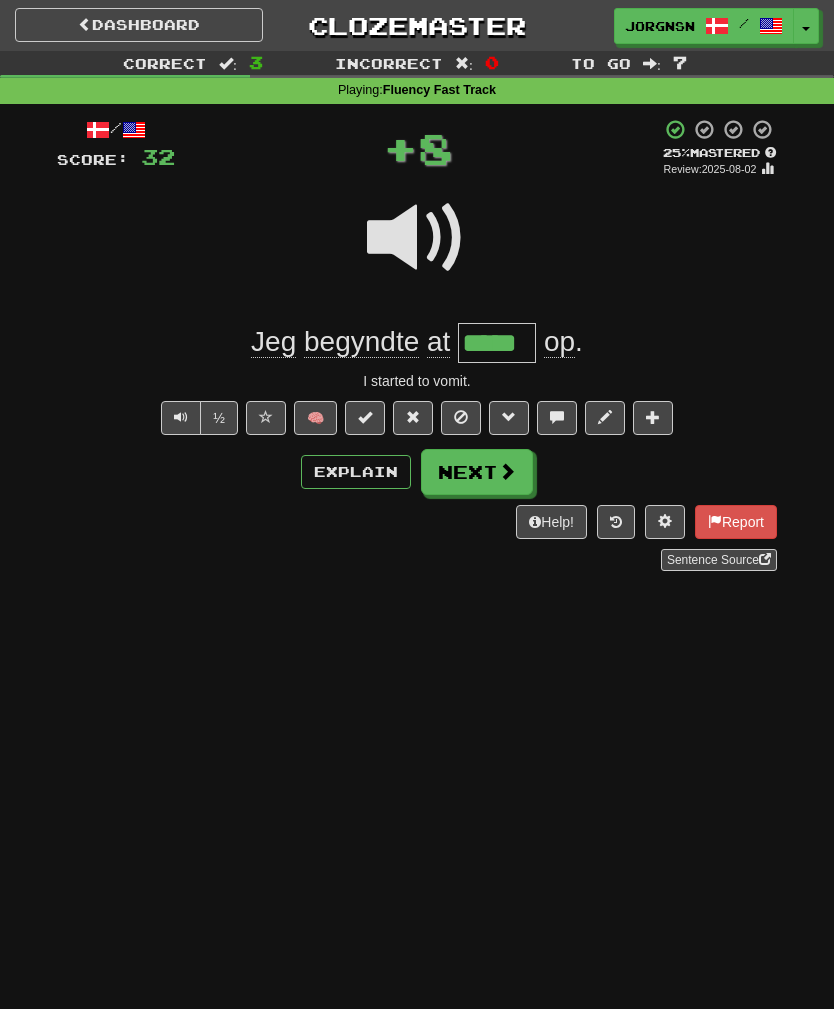 click at bounding box center [507, 471] 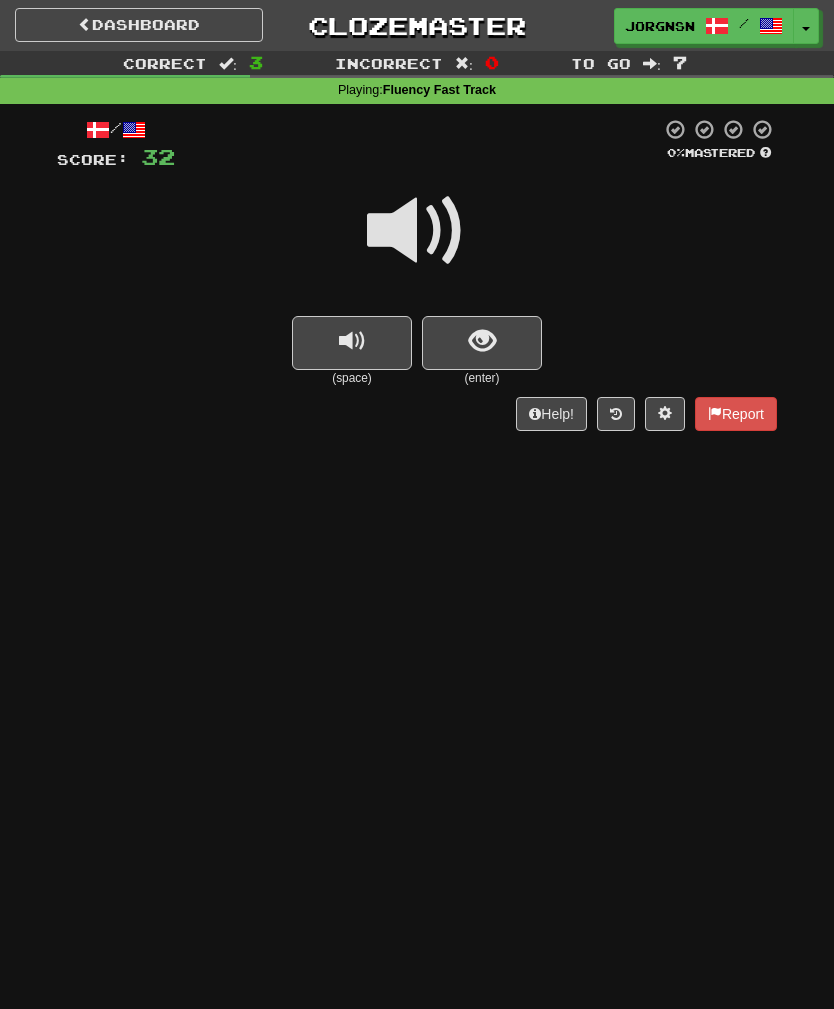 click at bounding box center (482, 343) 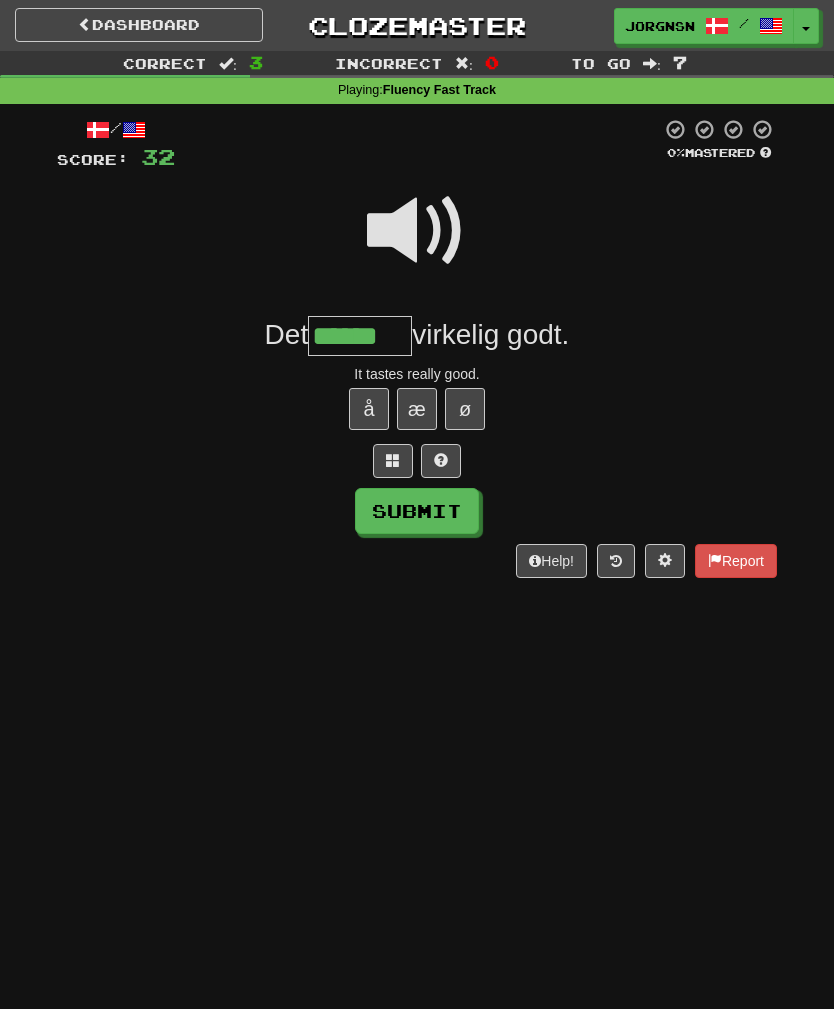 type on "******" 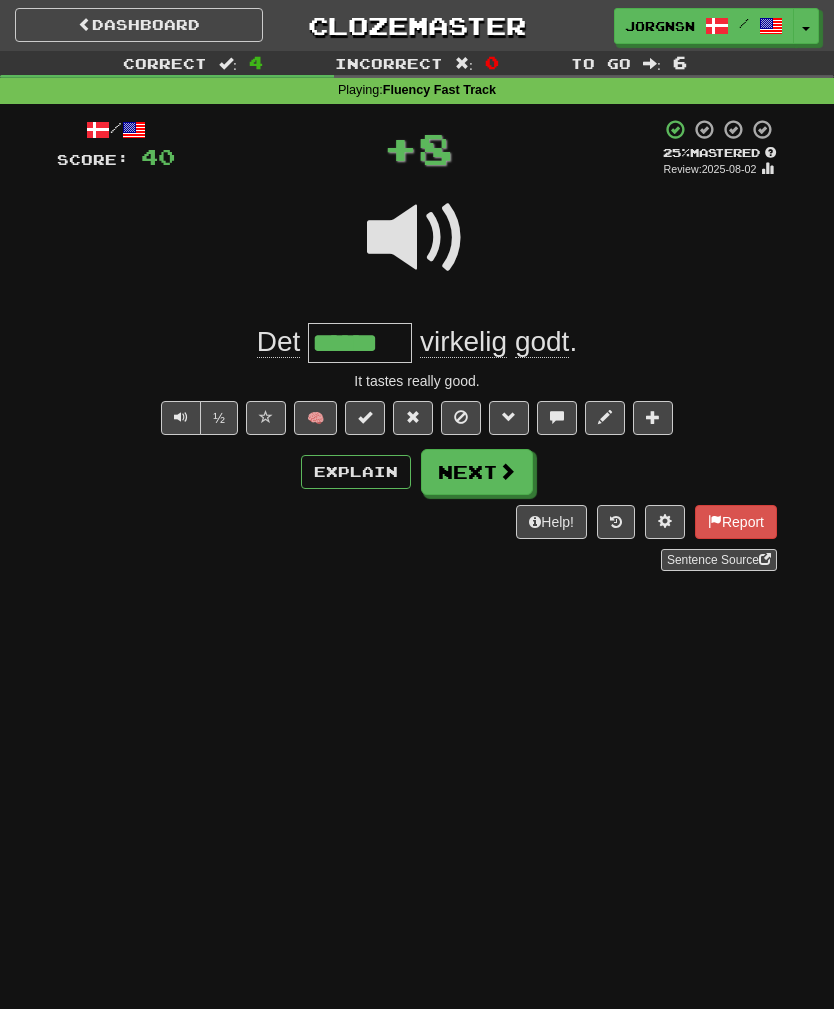 click on "Next" at bounding box center (477, 472) 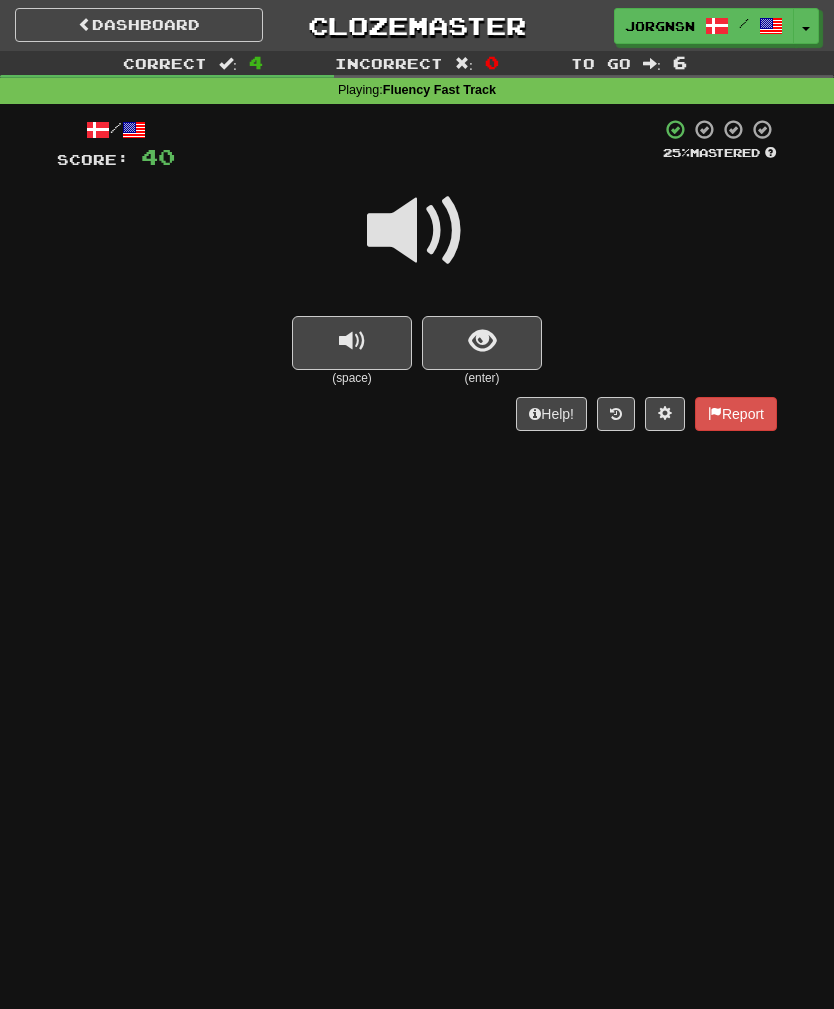 click at bounding box center [482, 343] 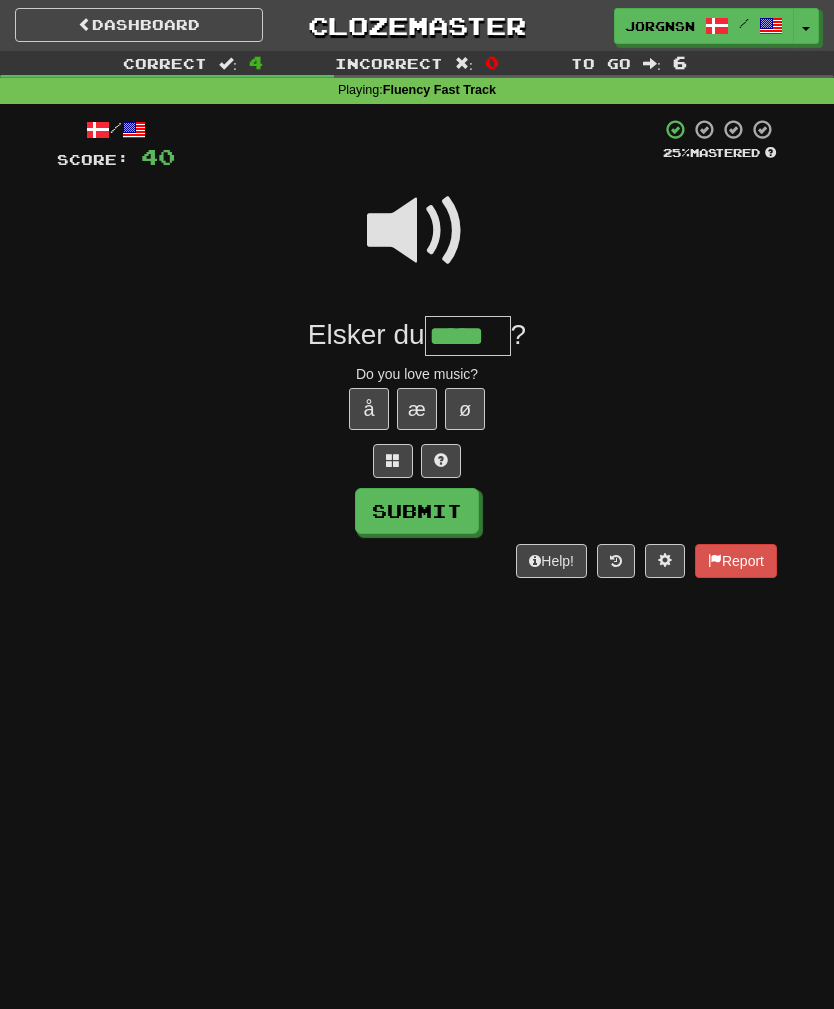 type on "*****" 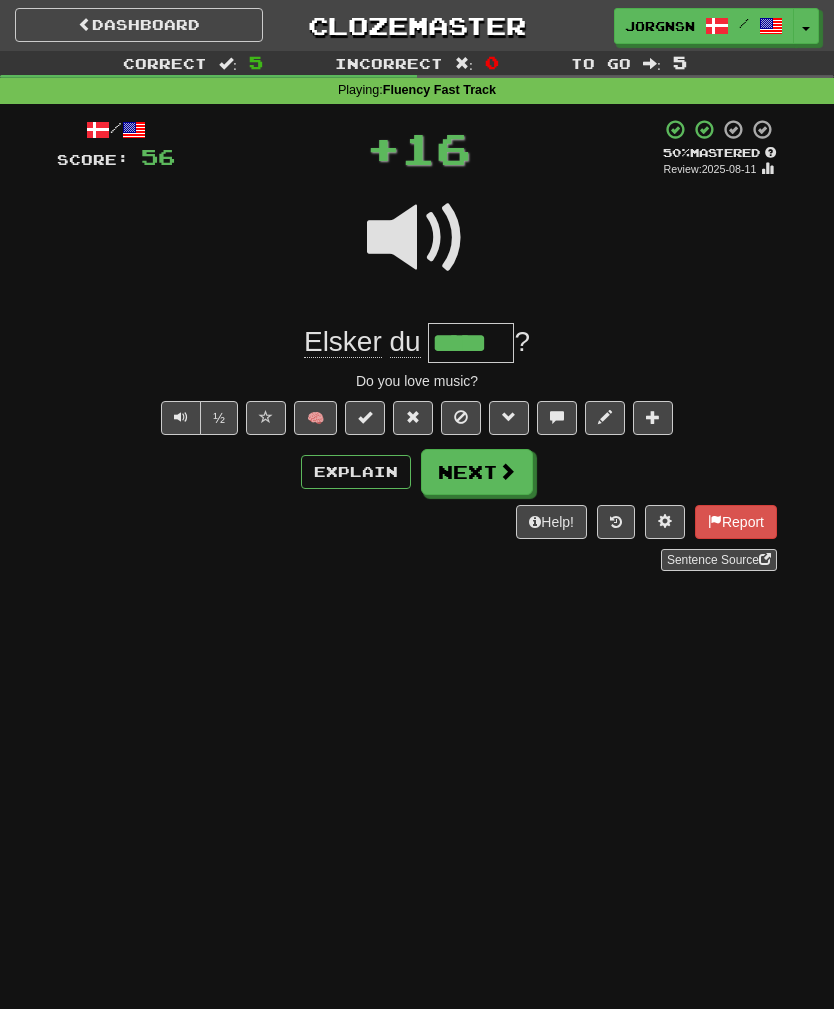 click on "Next" at bounding box center (477, 472) 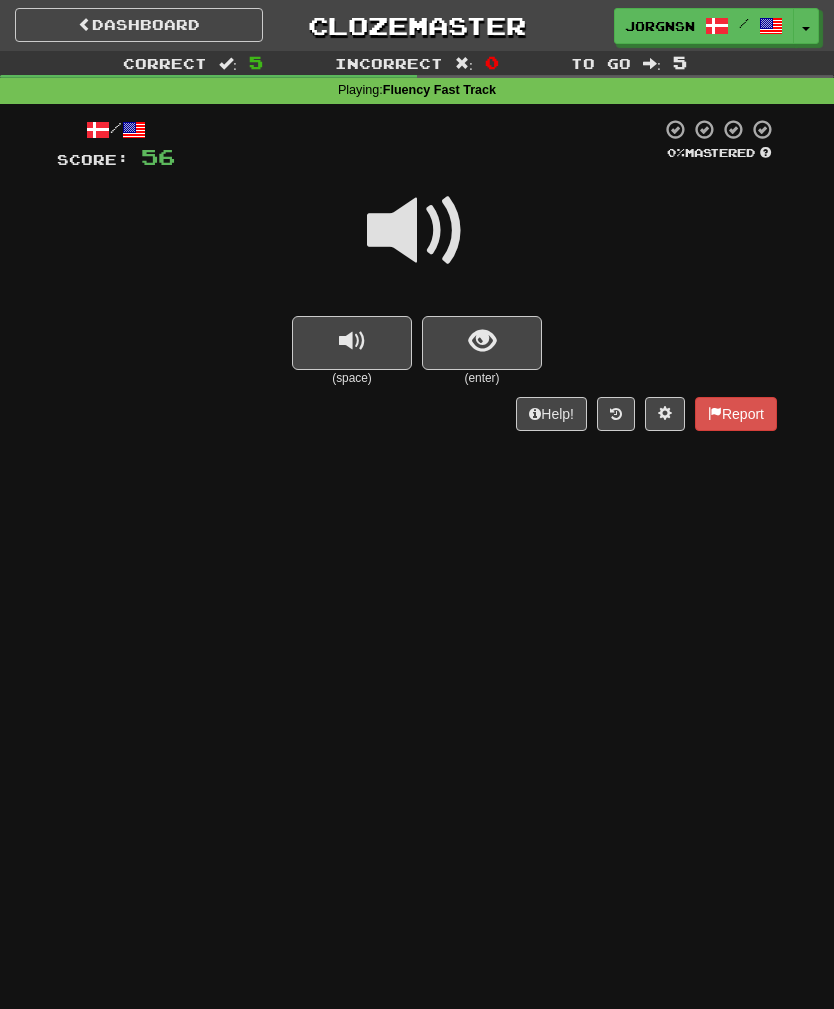 click at bounding box center [482, 341] 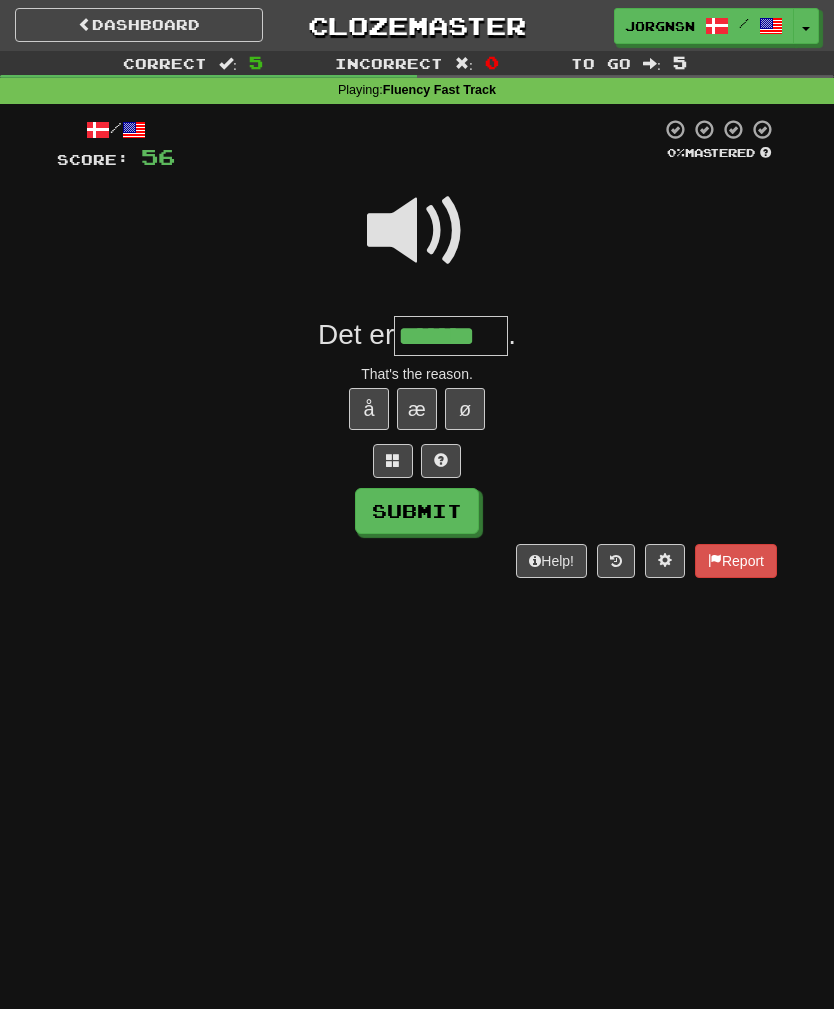 type on "*******" 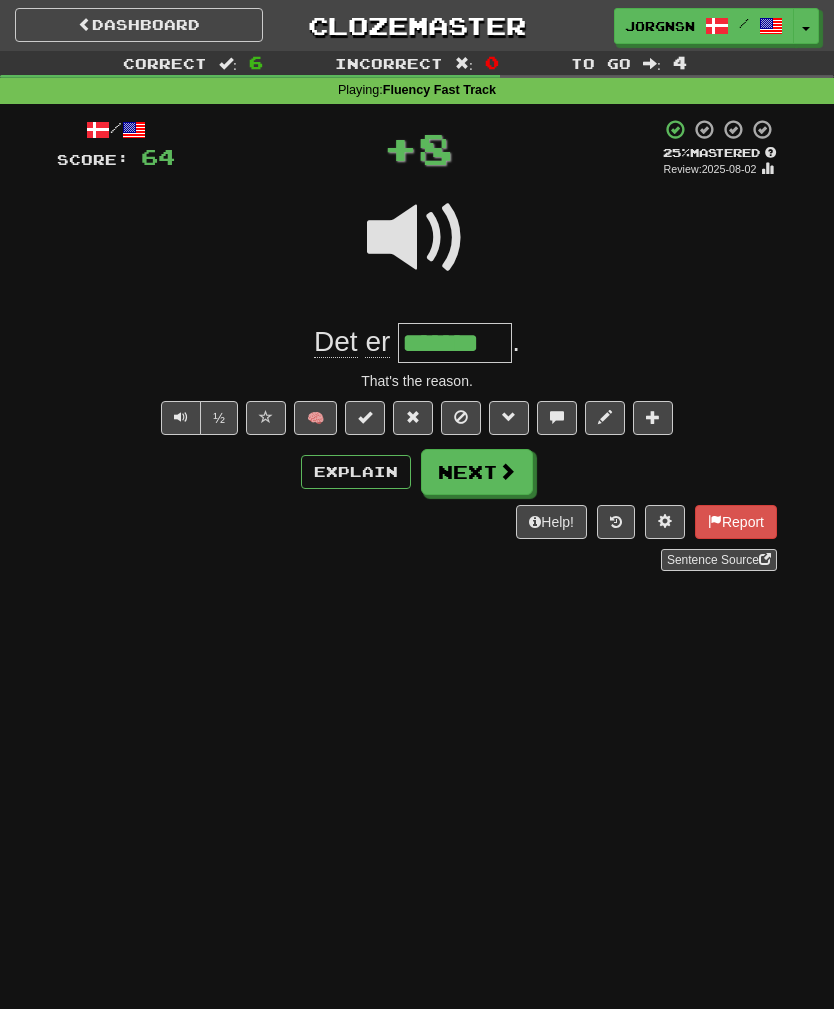 click on "Next" at bounding box center [477, 472] 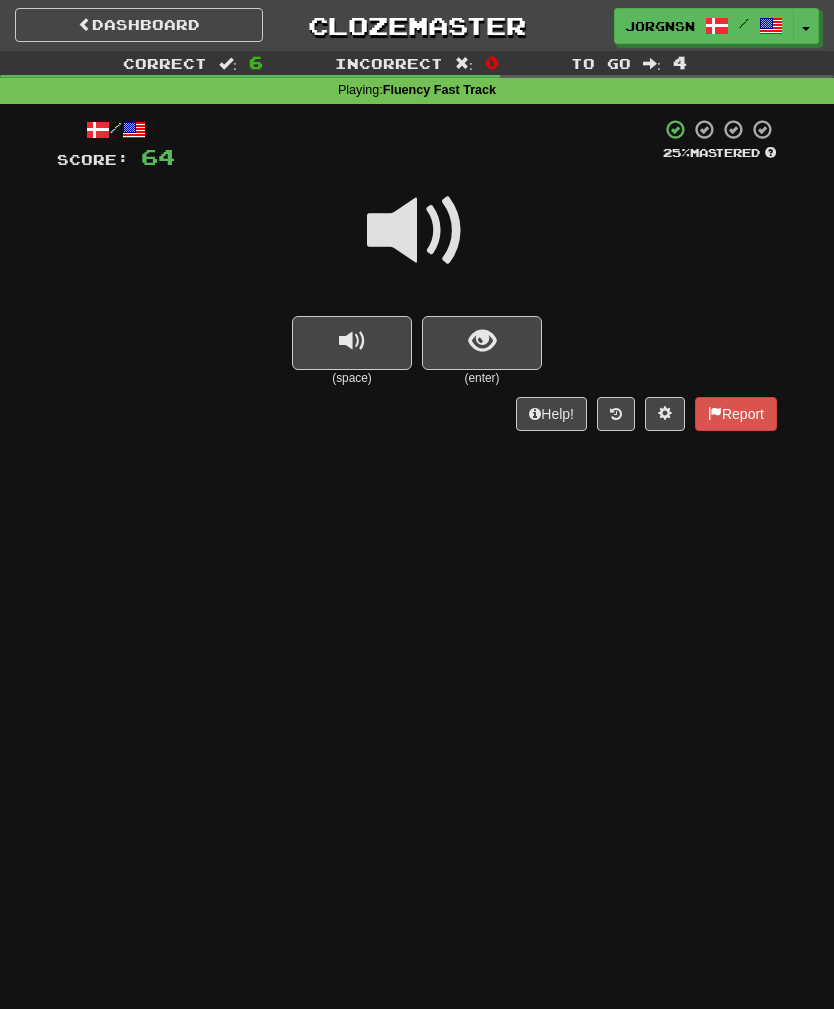 click at bounding box center [482, 341] 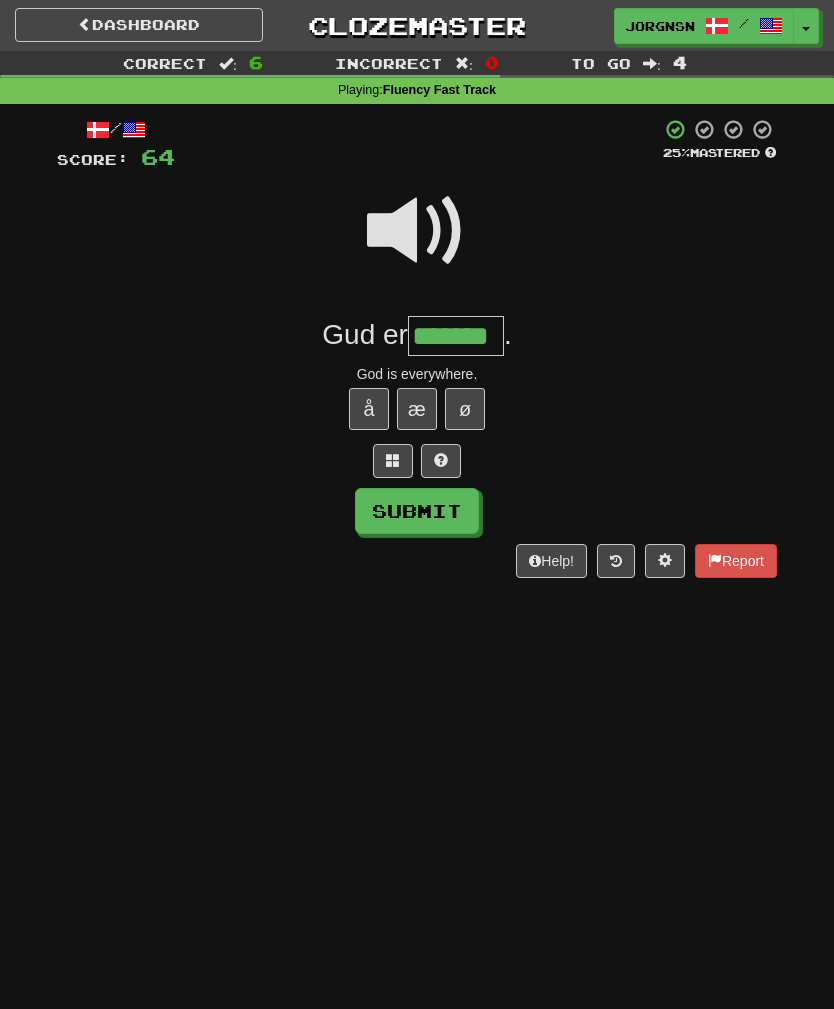 type on "*******" 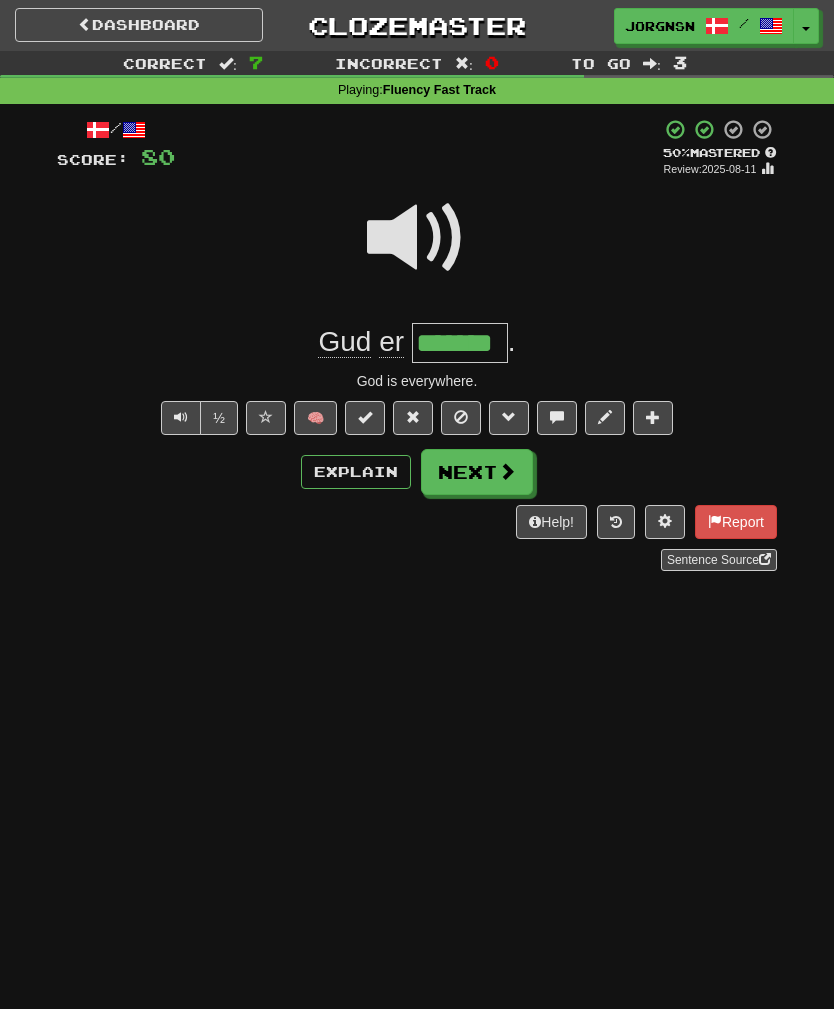 click on "Next" at bounding box center (477, 472) 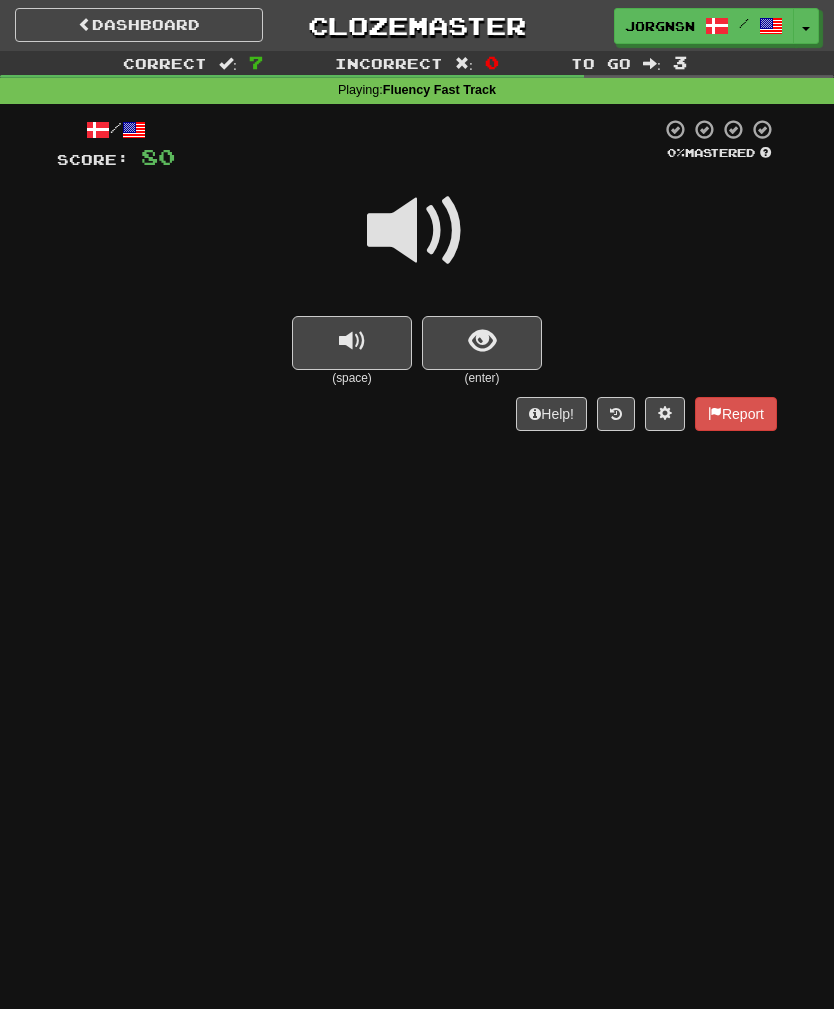 click at bounding box center (417, 231) 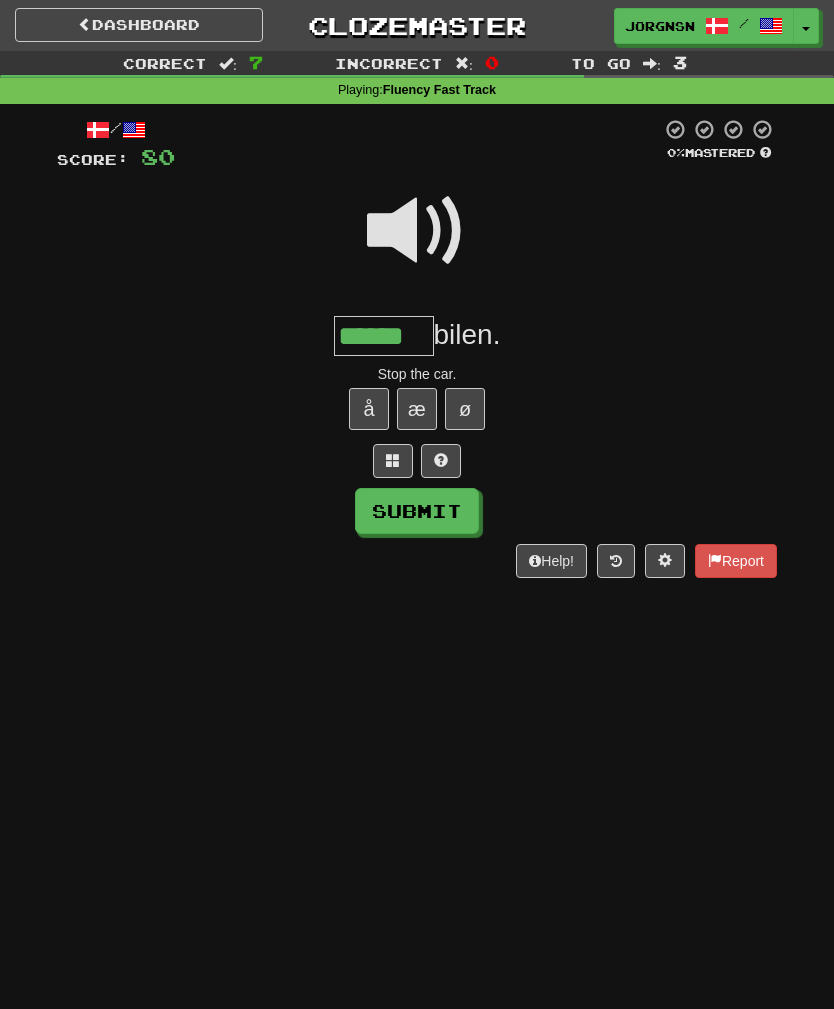 click on "Submit" at bounding box center [417, 511] 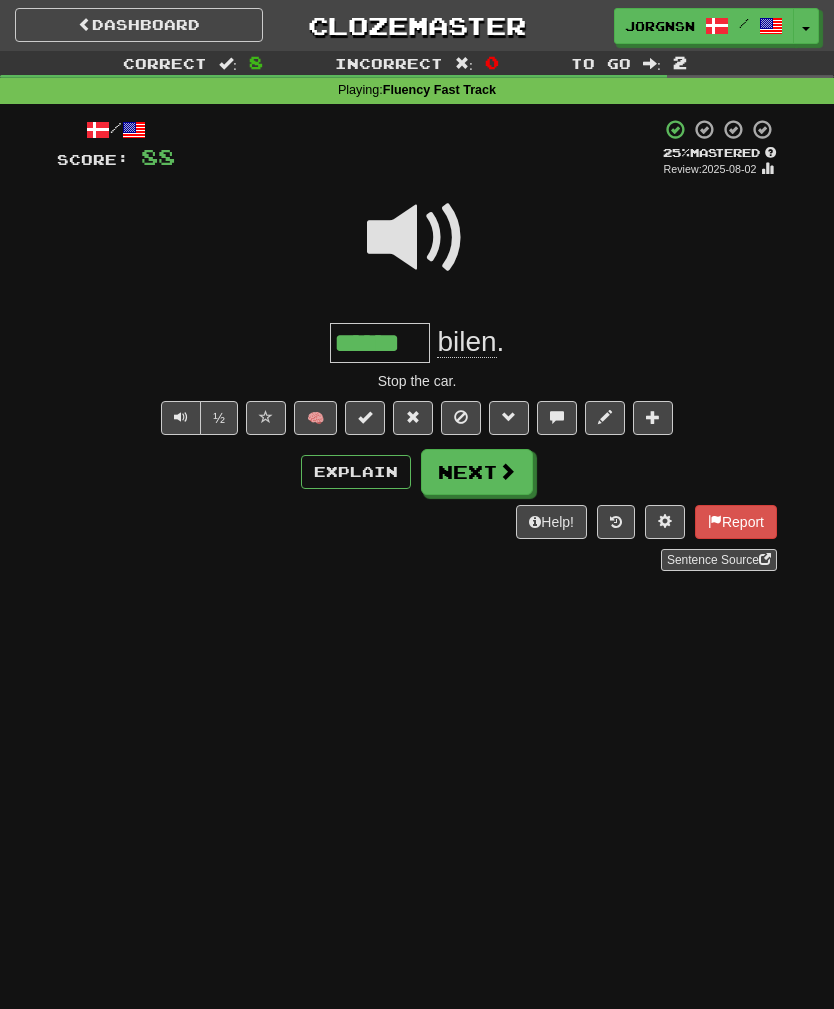 click on "Next" at bounding box center (477, 472) 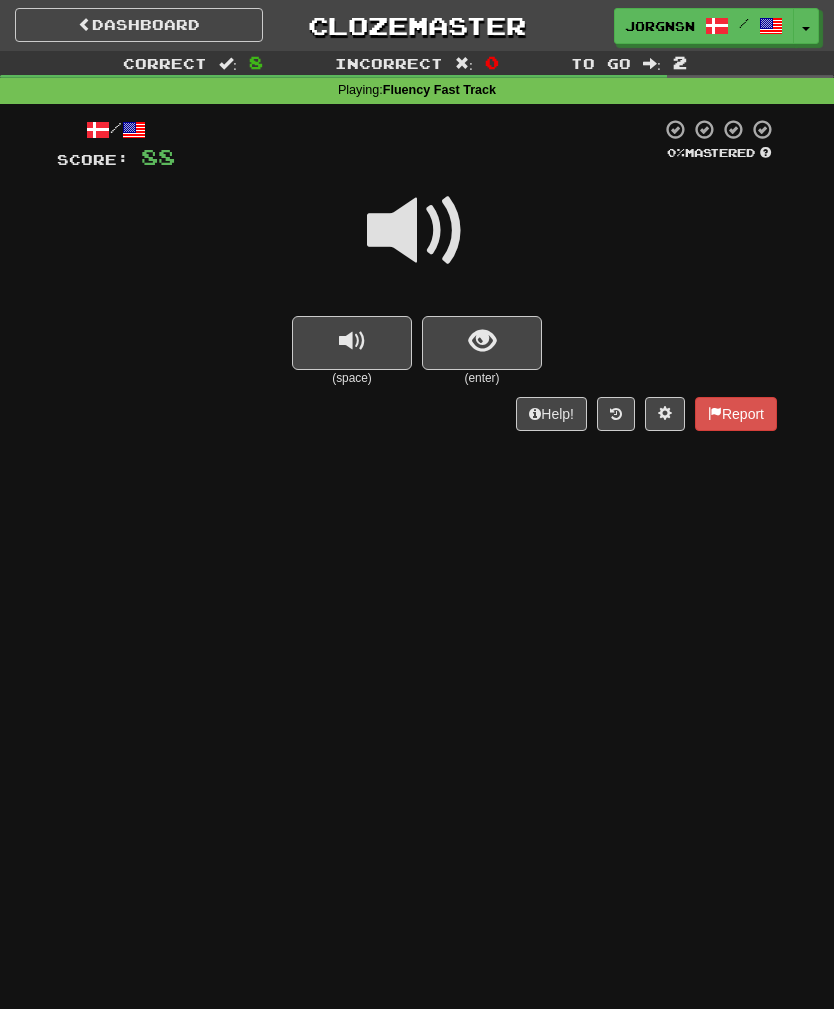 click at bounding box center [417, 231] 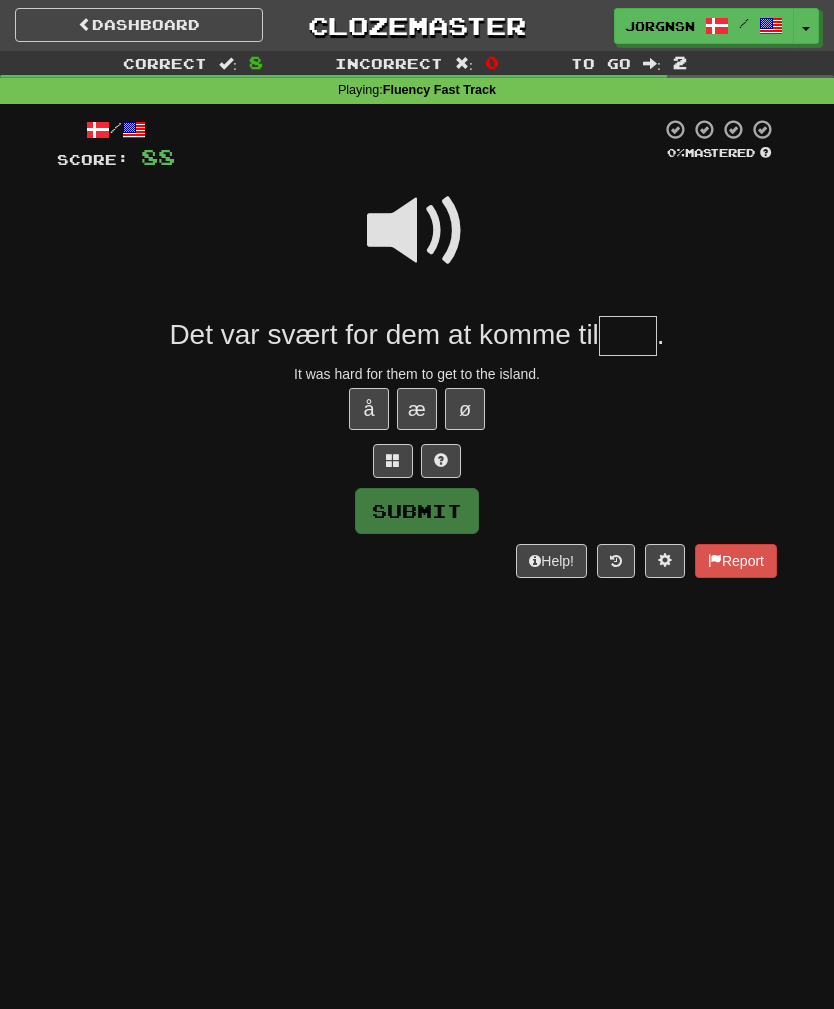 click at bounding box center (417, 231) 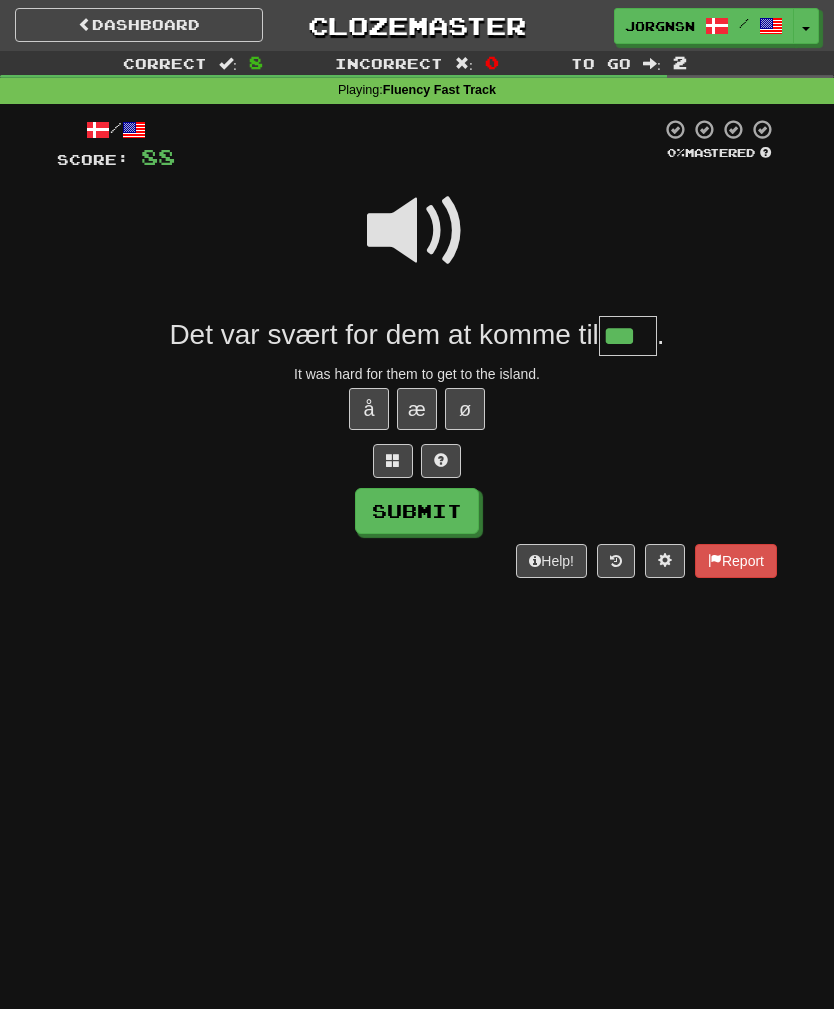 type on "***" 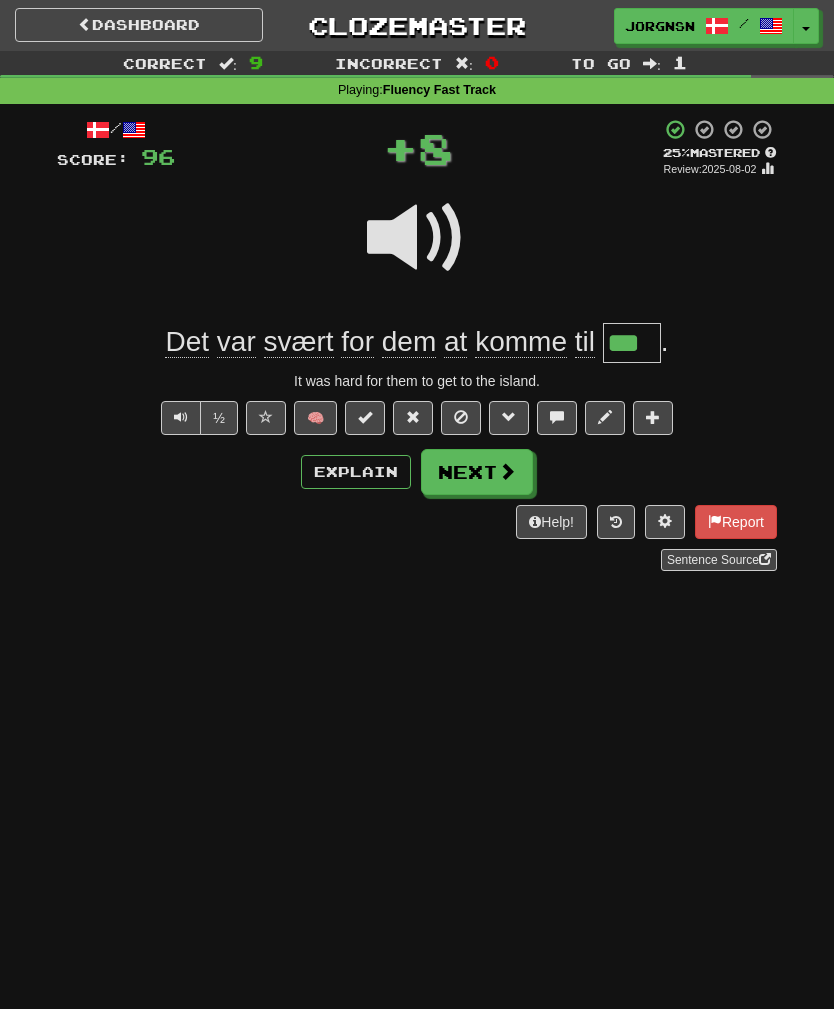 click on "Next" at bounding box center (477, 472) 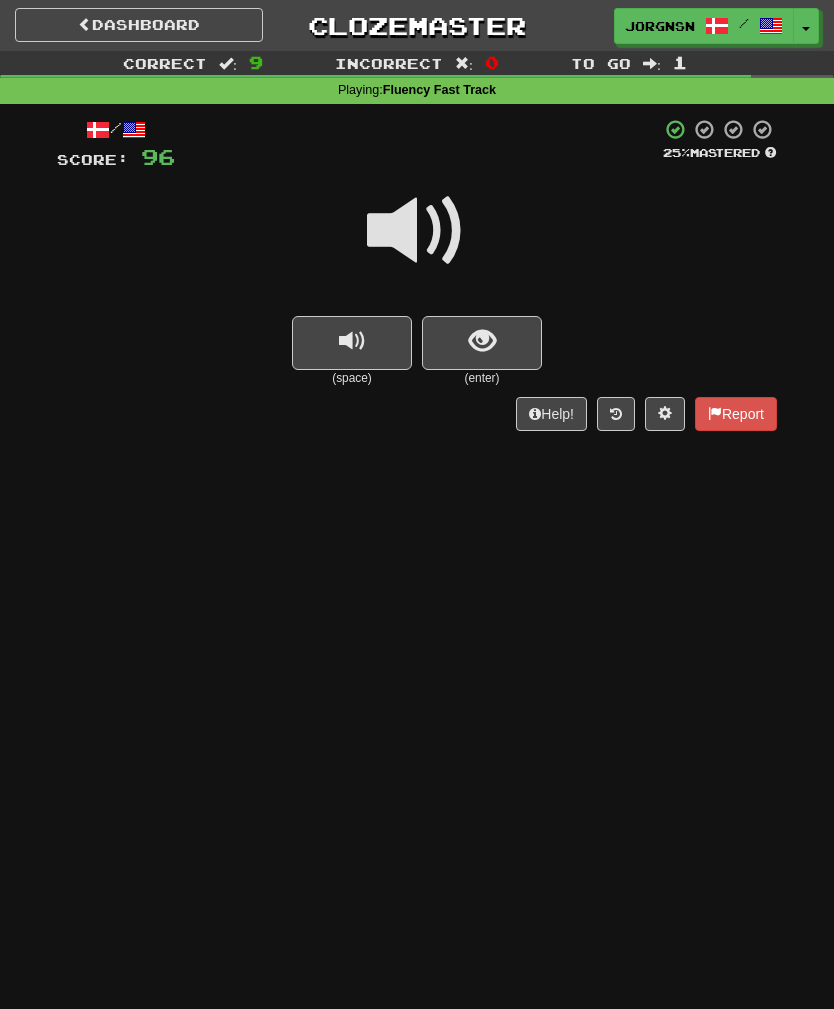 click at bounding box center (482, 343) 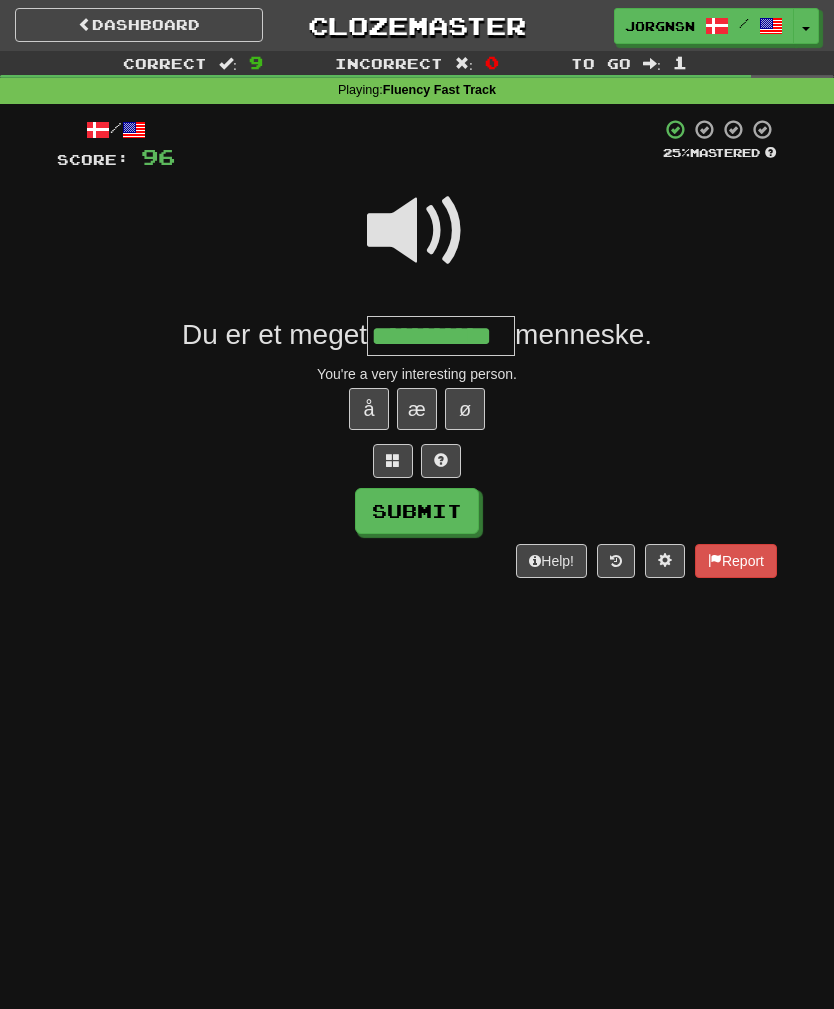 type on "**********" 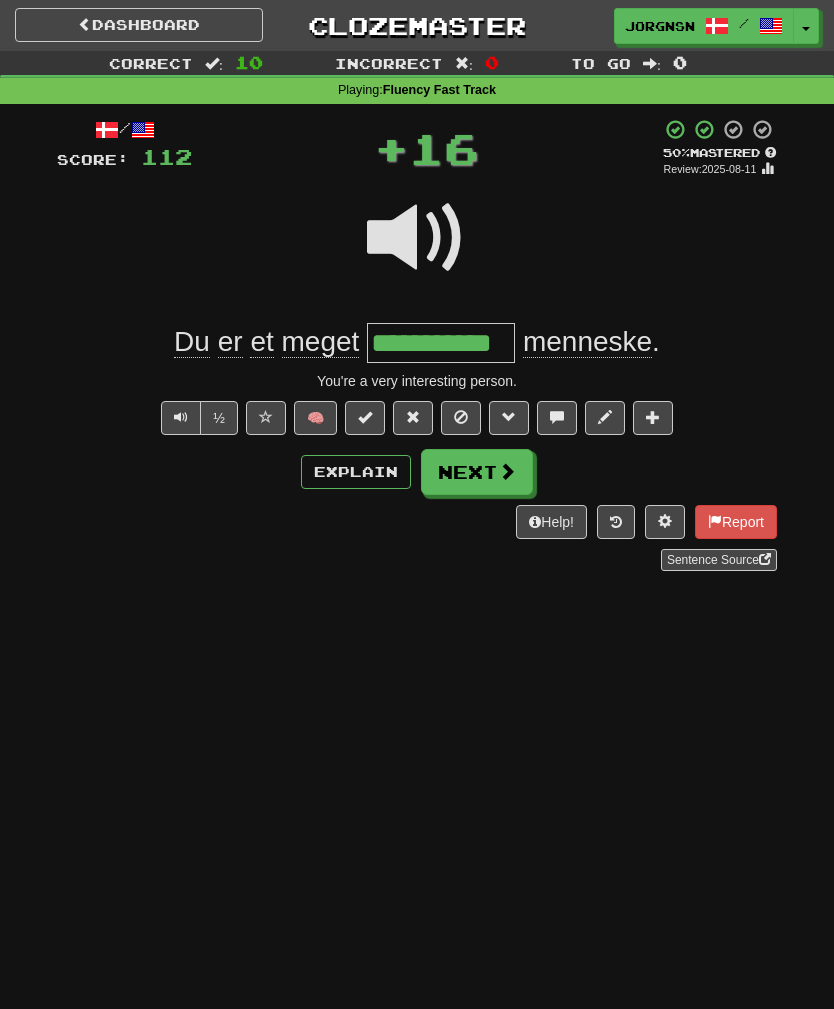 click on "Next" at bounding box center (477, 472) 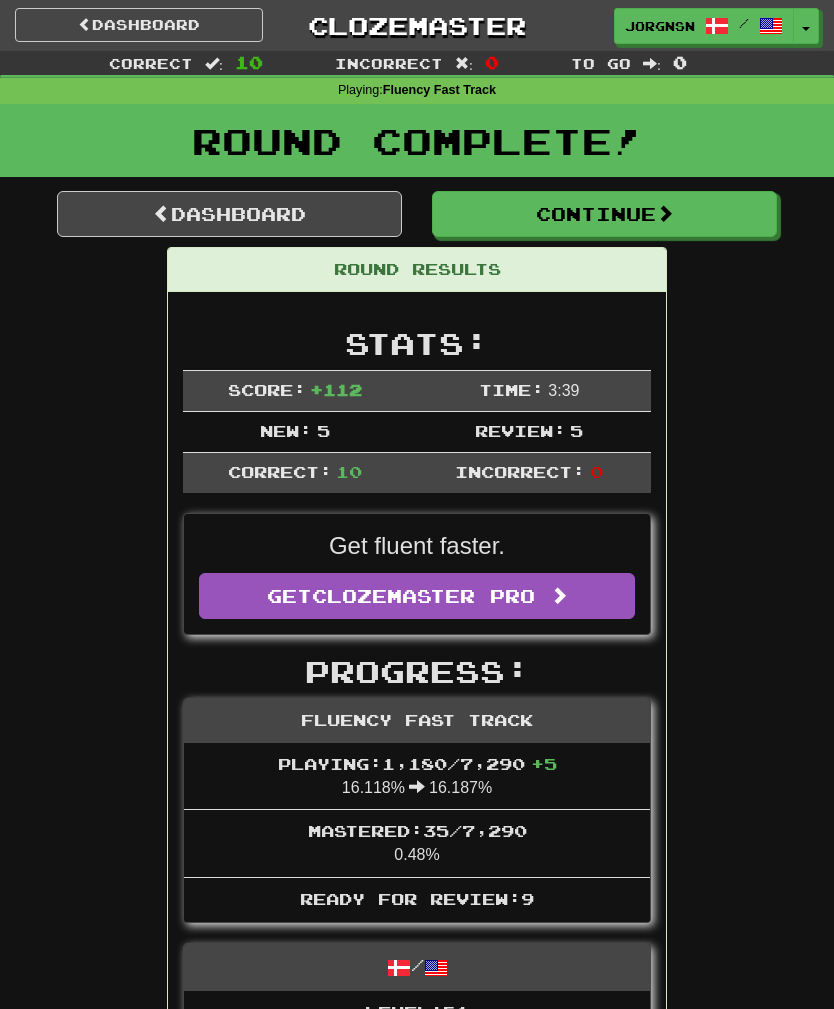 click on "Continue" at bounding box center (604, 214) 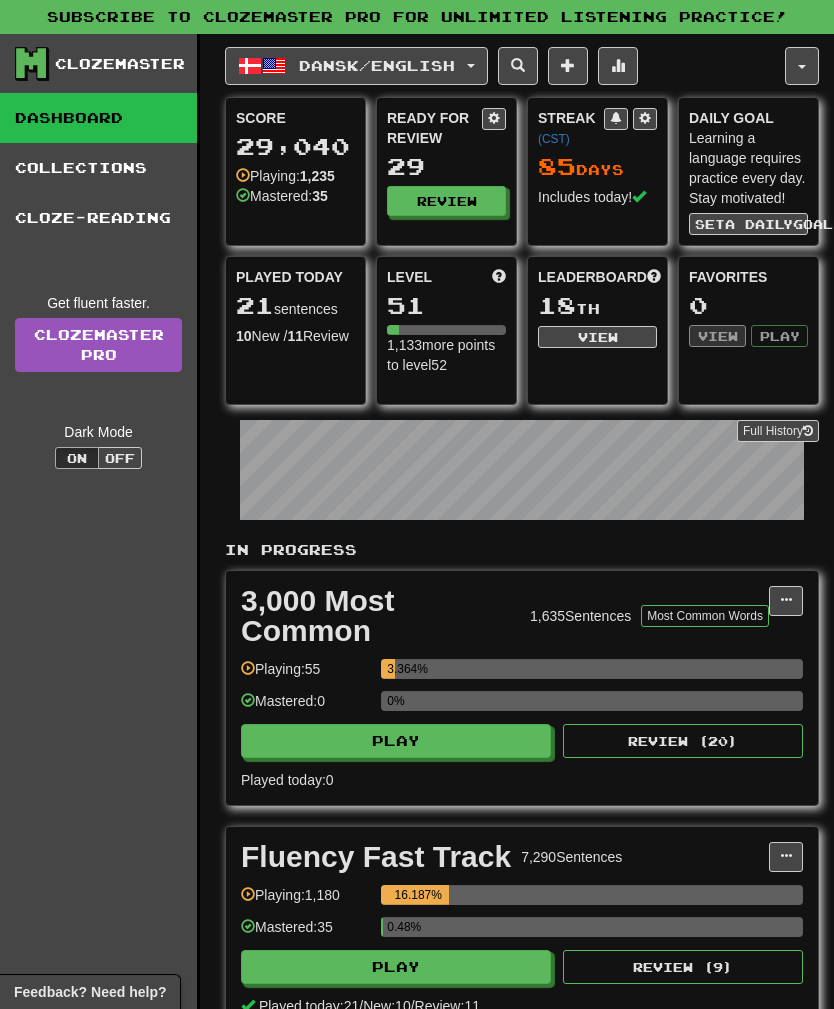 scroll, scrollTop: 0, scrollLeft: 0, axis: both 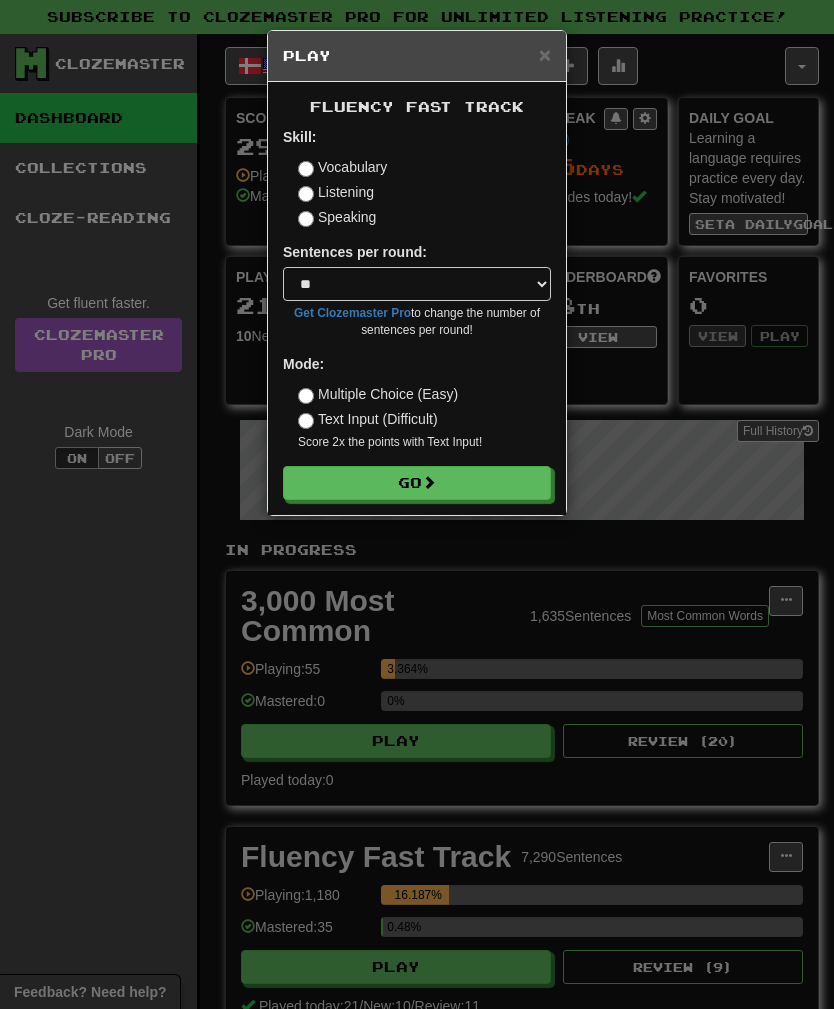 click on "Go" at bounding box center [417, 483] 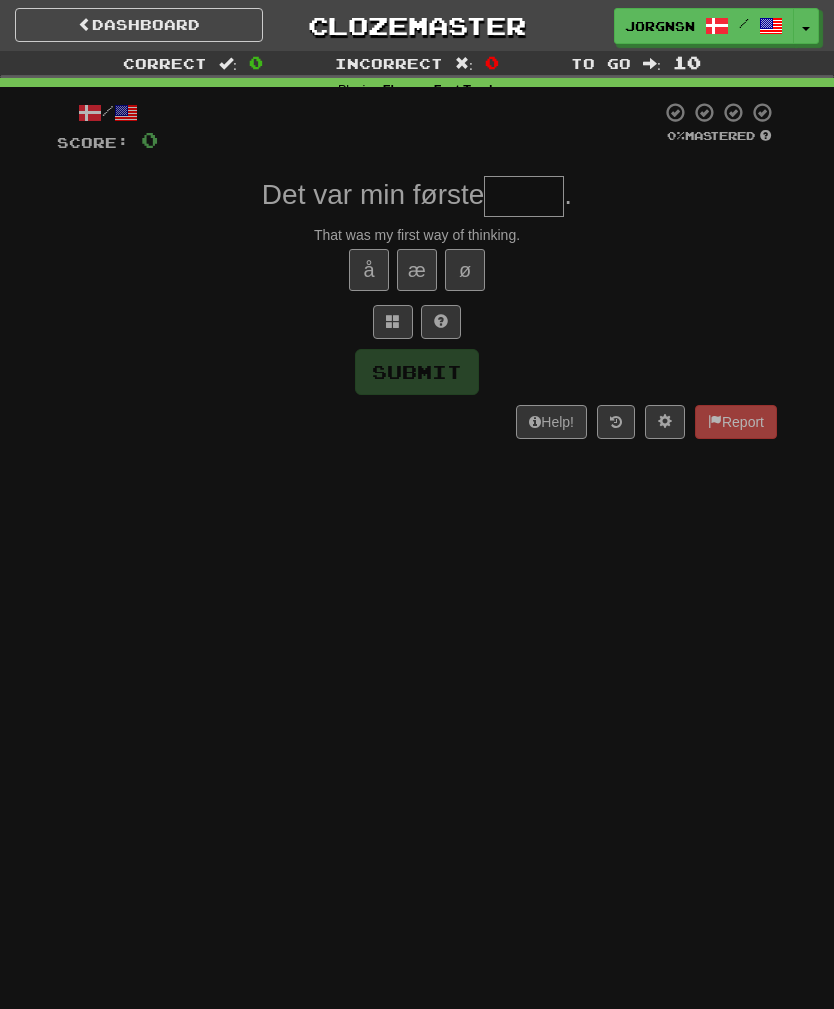 scroll, scrollTop: 0, scrollLeft: 0, axis: both 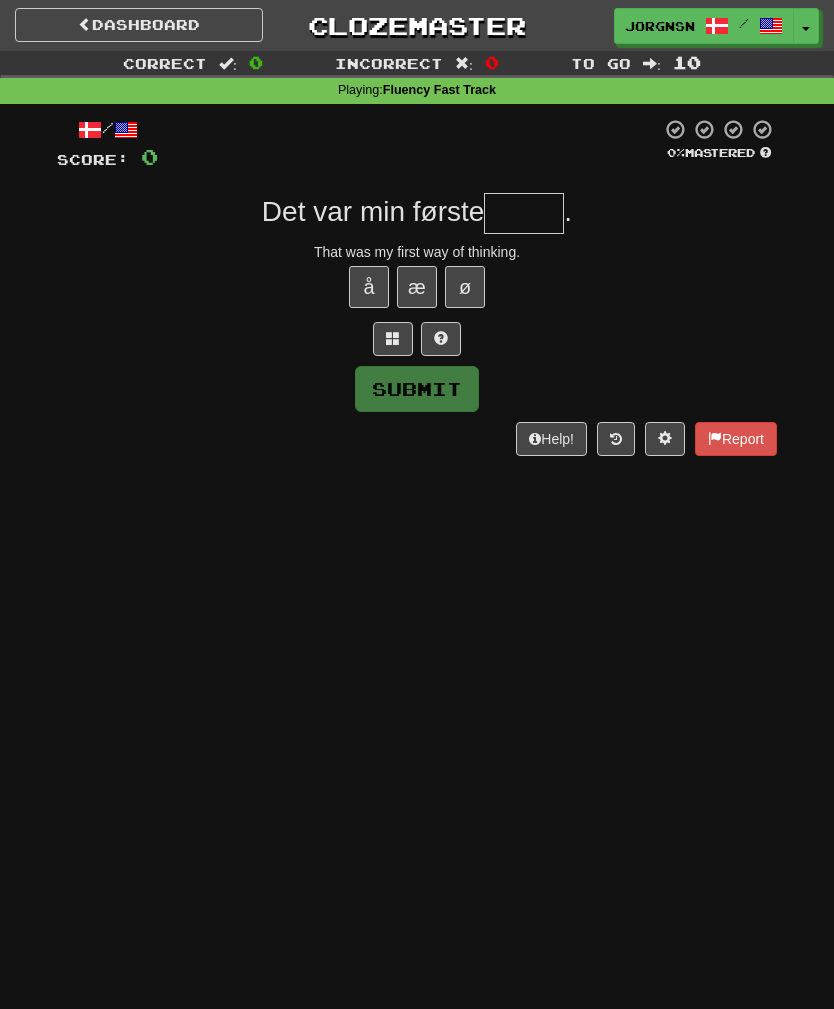 click at bounding box center [524, 213] 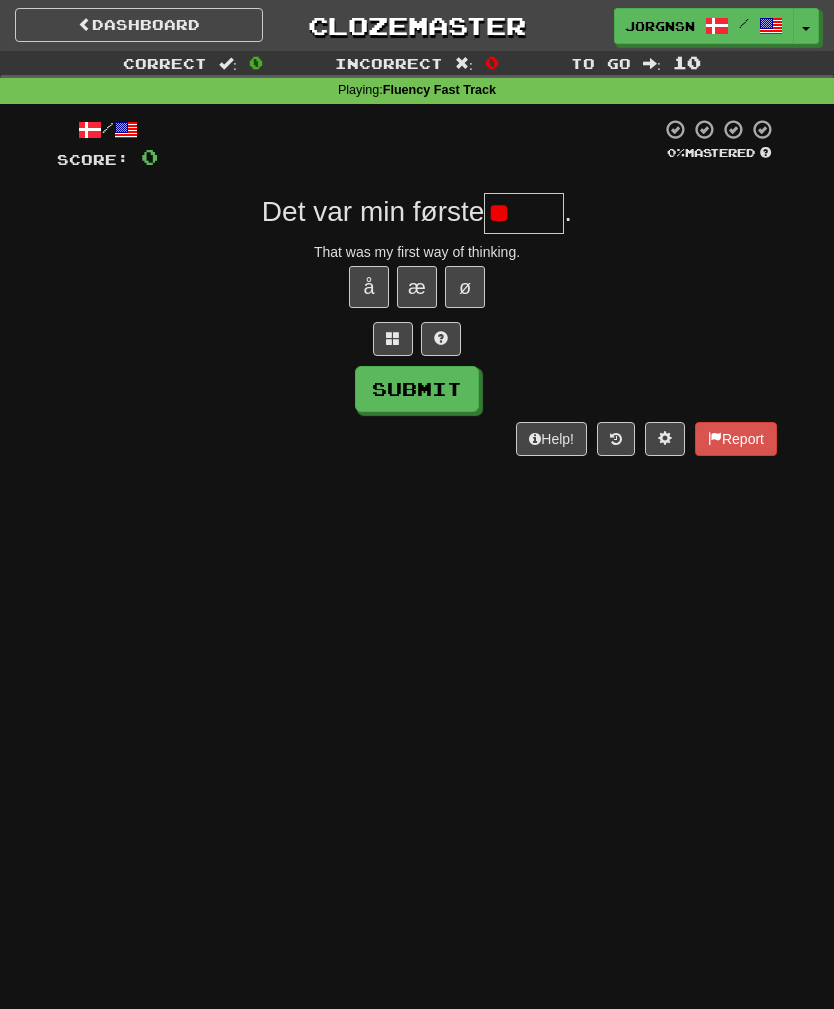 type on "*" 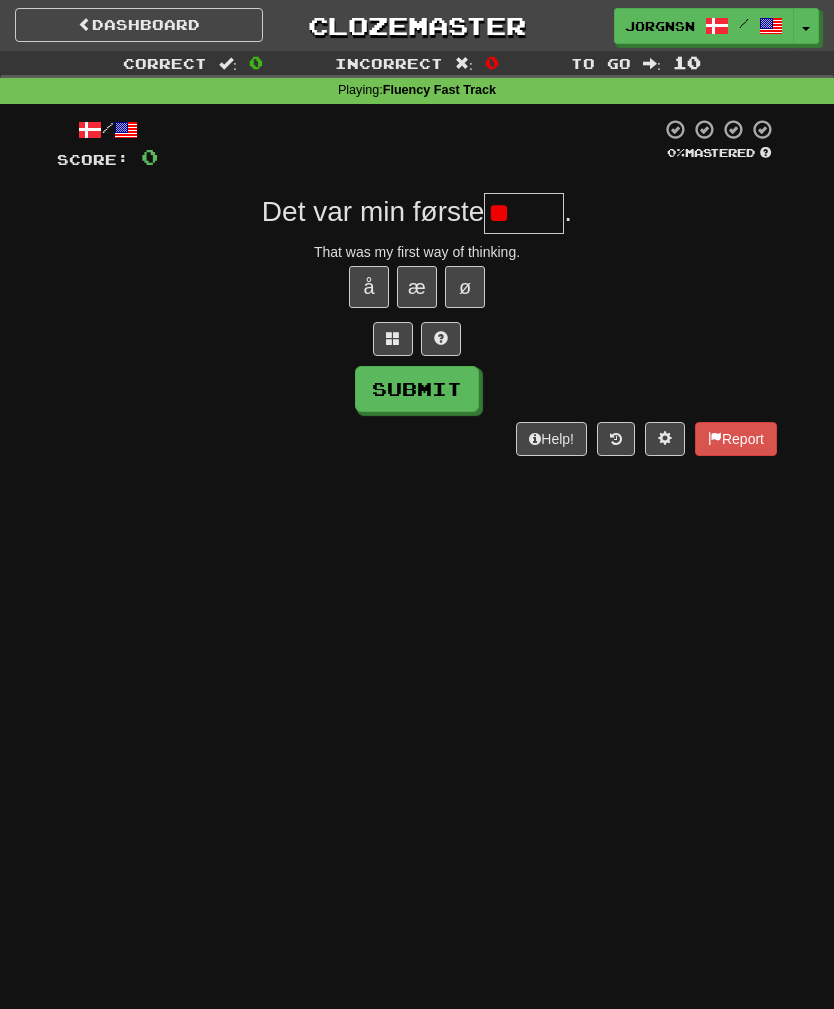 type on "*" 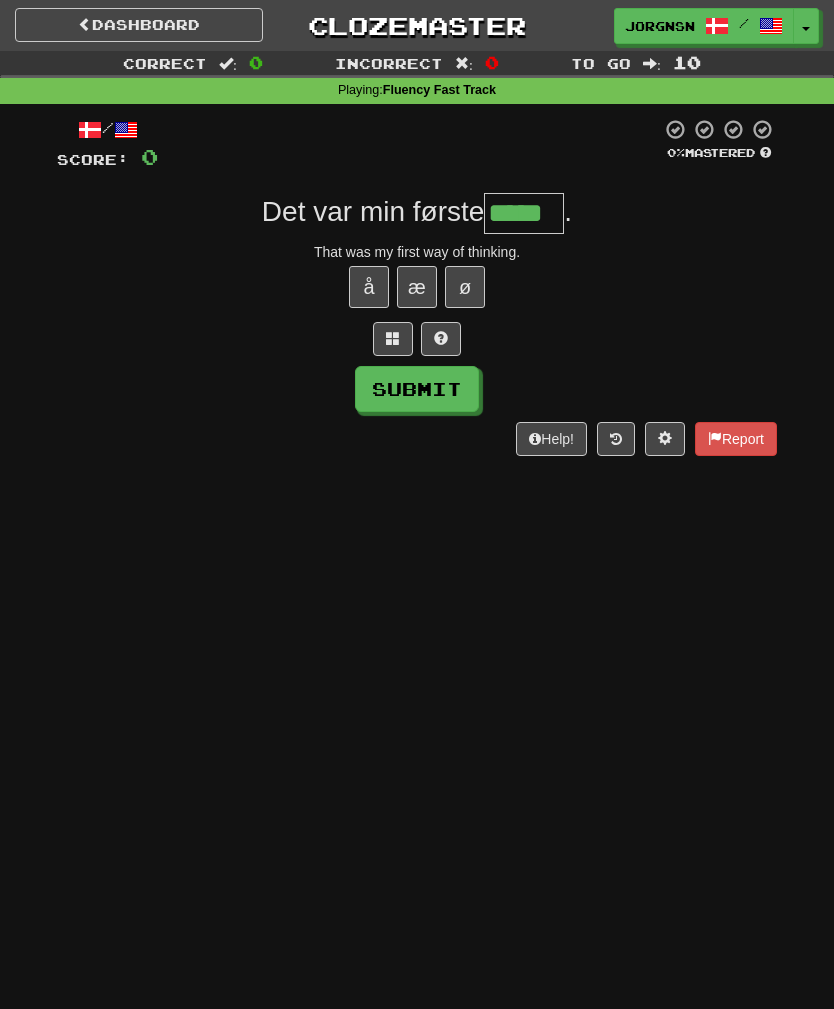 type on "*****" 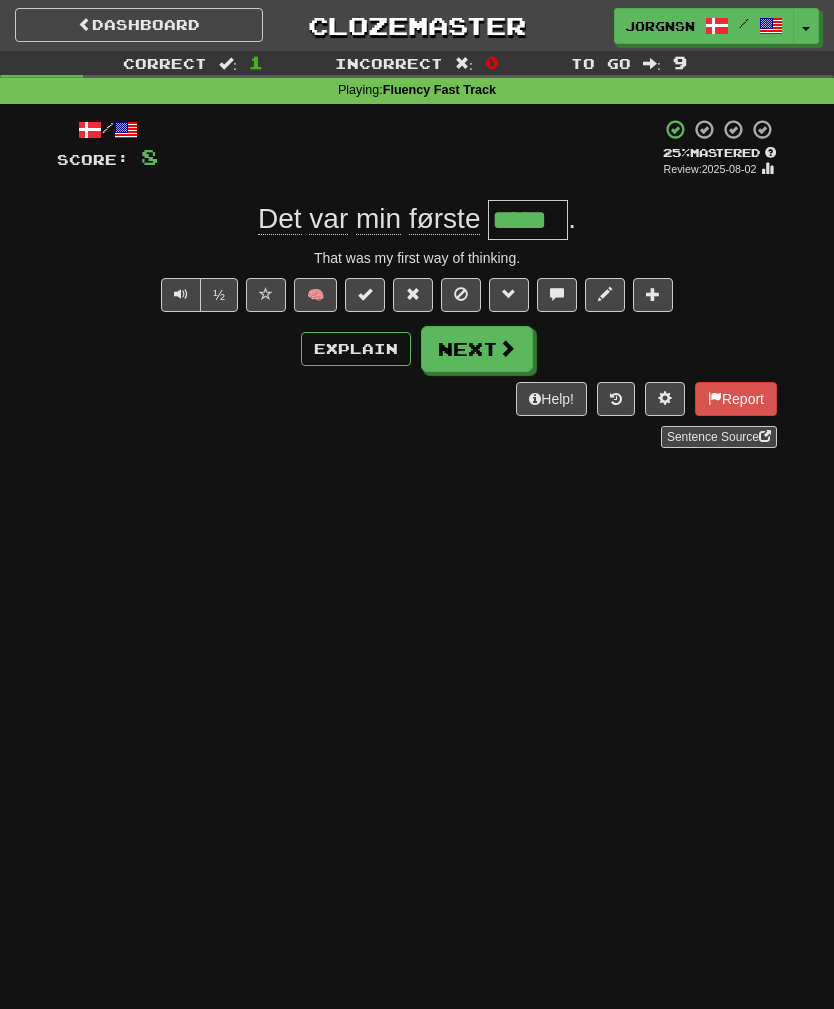 click on "Next" at bounding box center (477, 349) 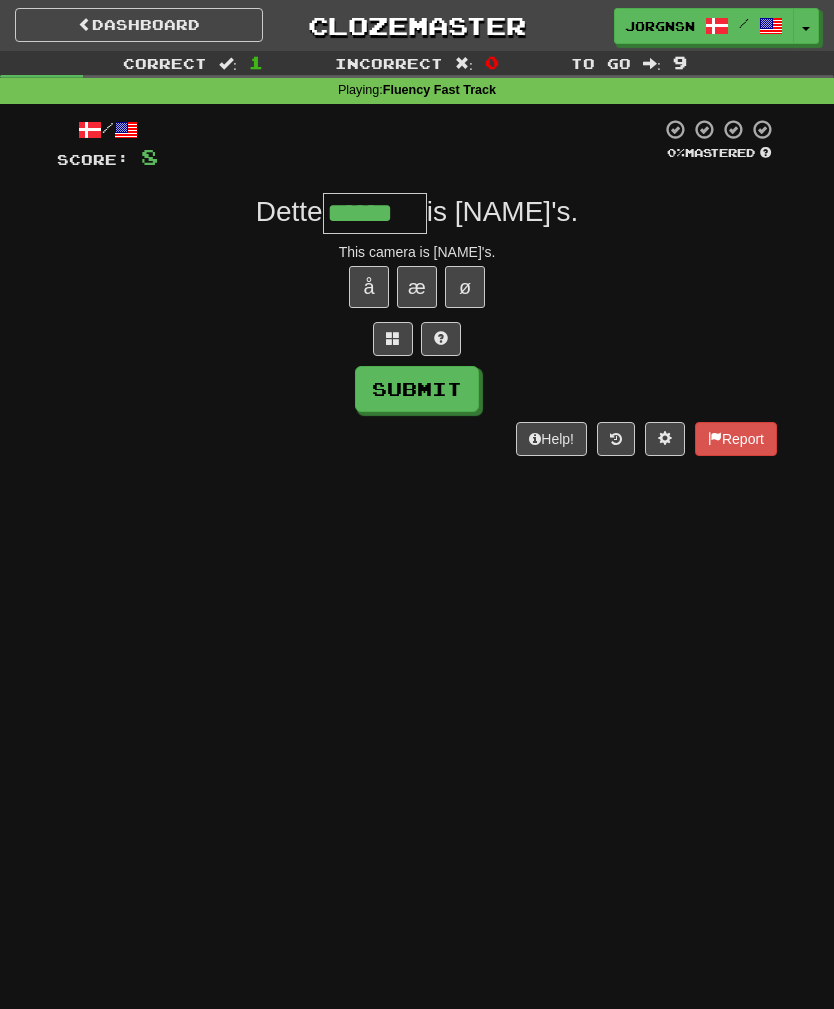 type on "******" 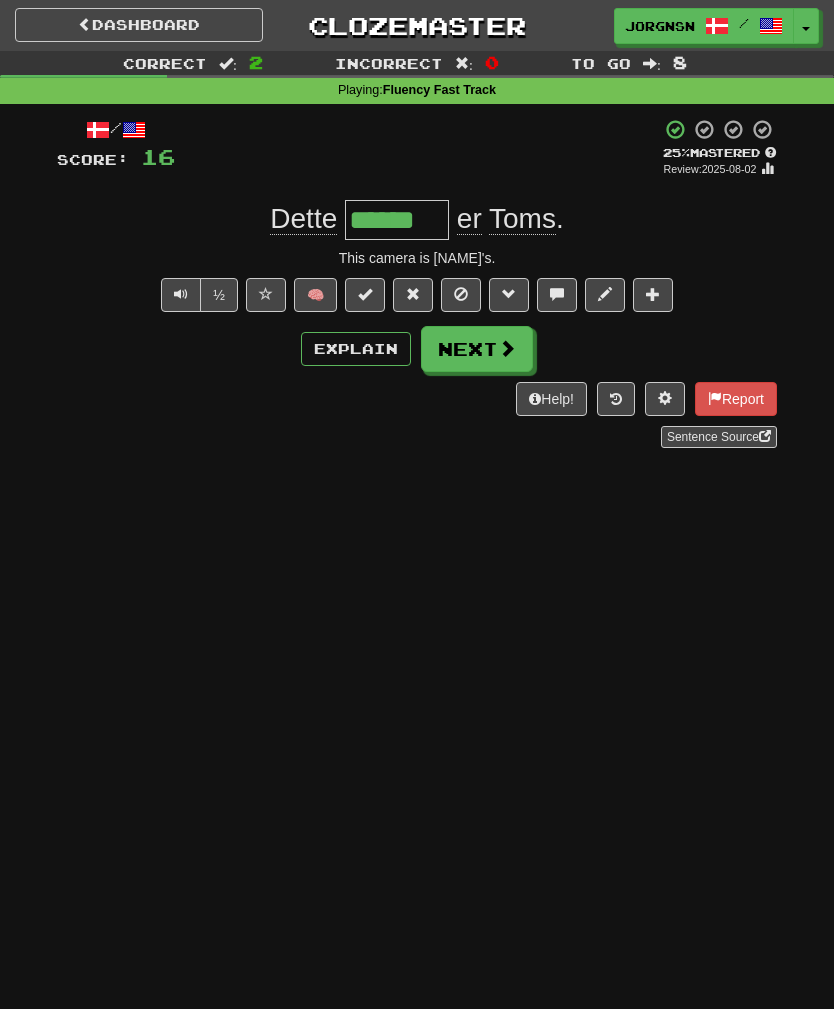 click on "Next" at bounding box center (477, 349) 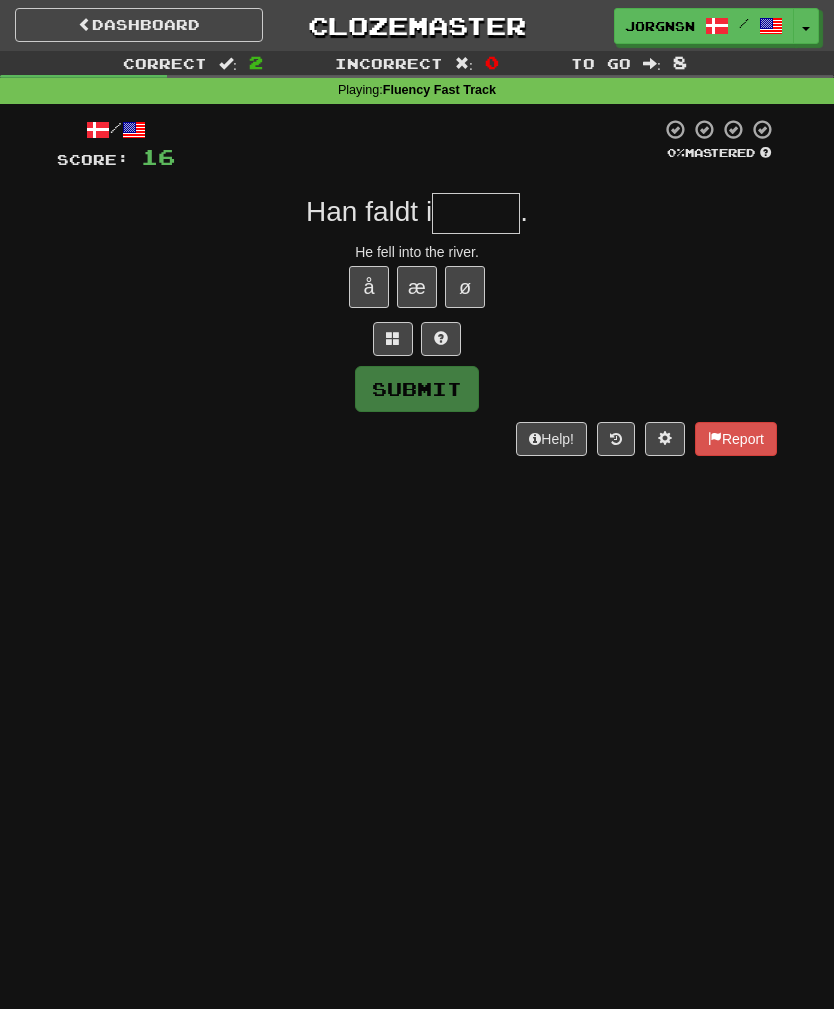 type on "*" 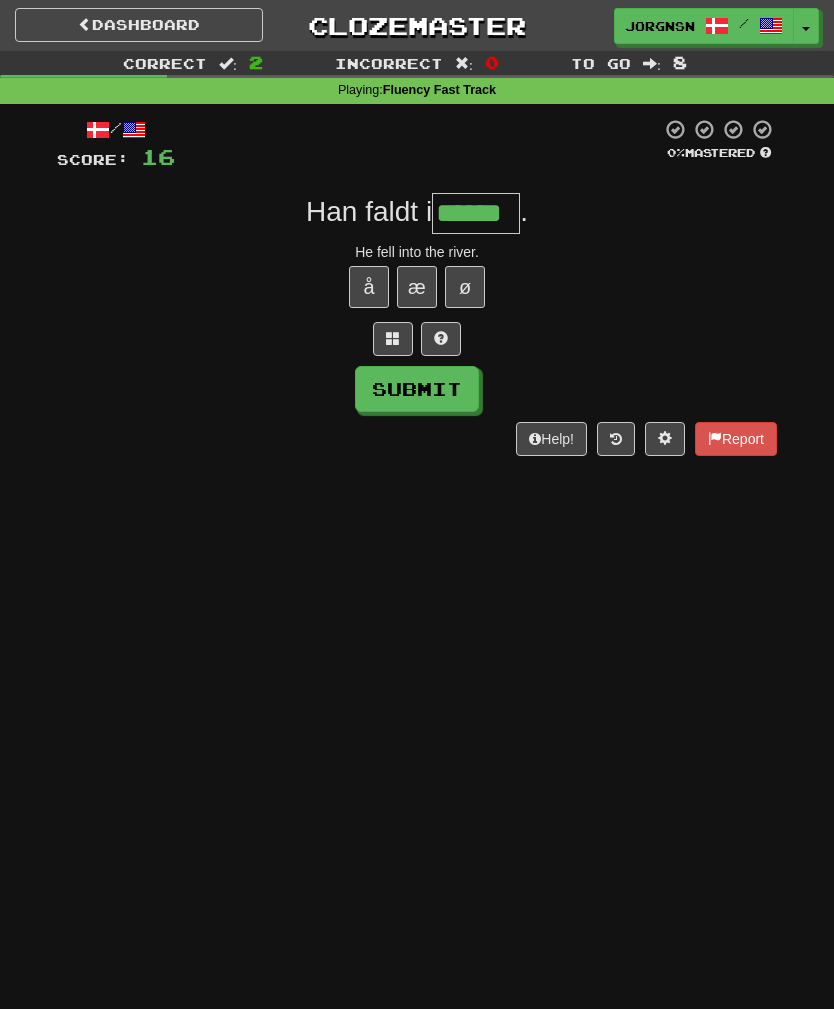 type on "******" 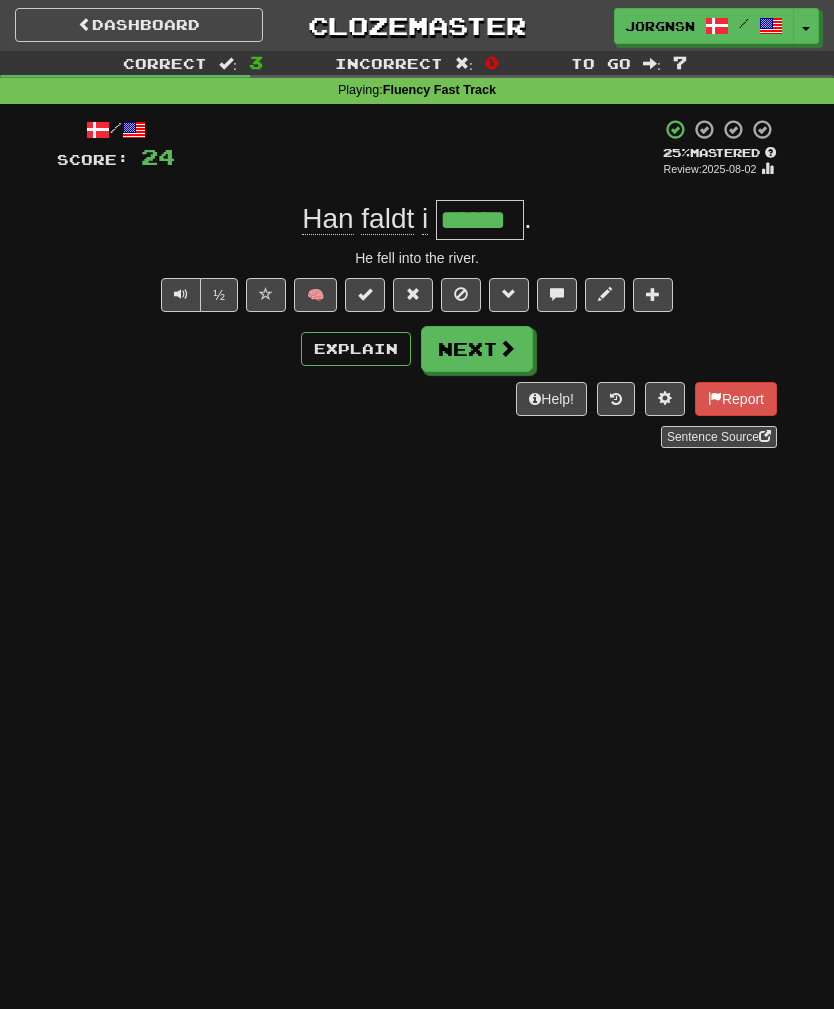 click on "Next" at bounding box center (477, 349) 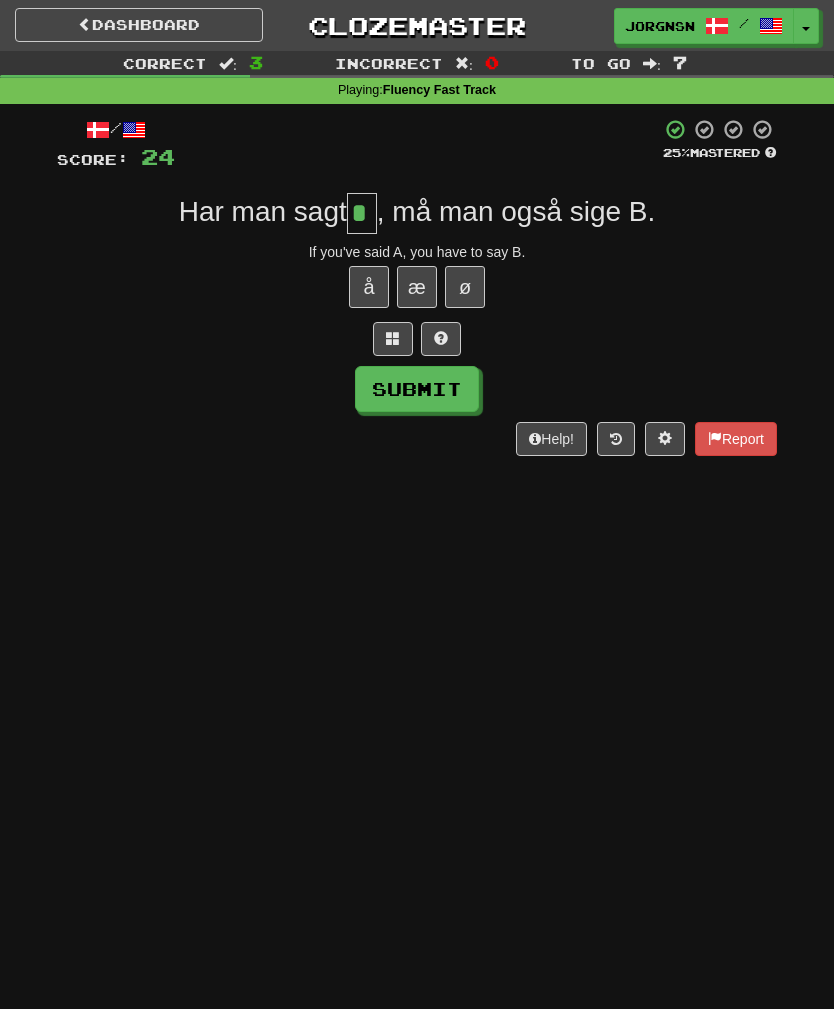 click on "Submit" at bounding box center [417, 389] 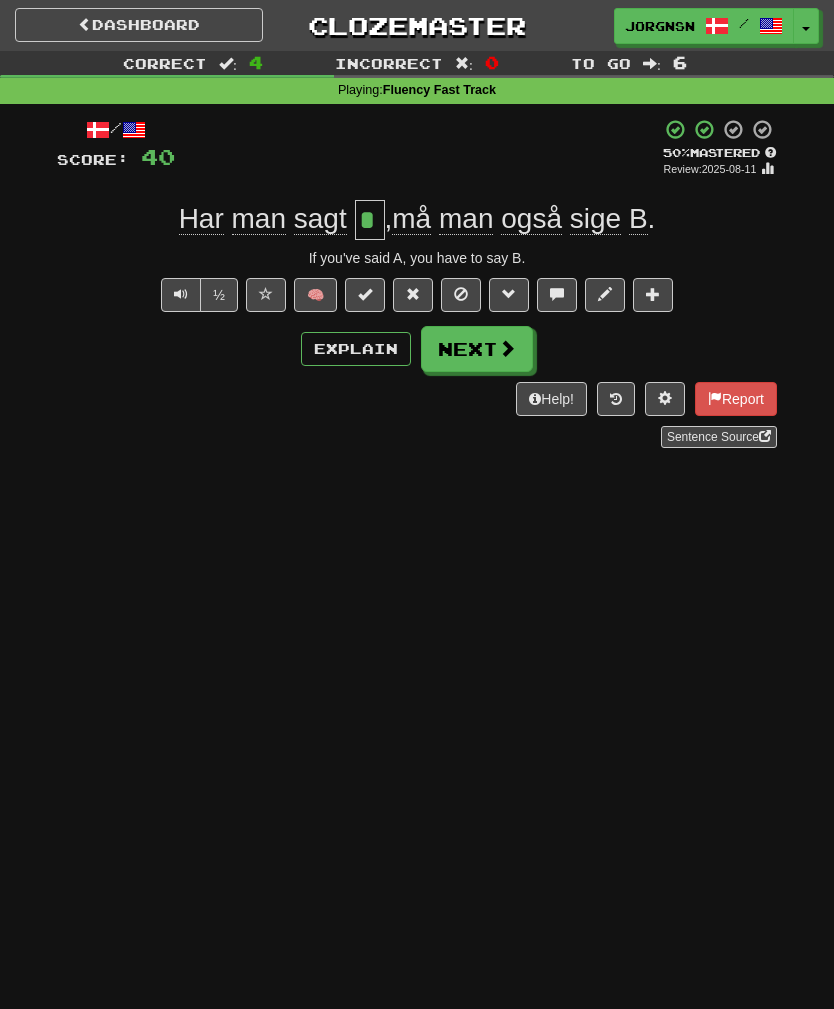 click on "Next" at bounding box center [477, 349] 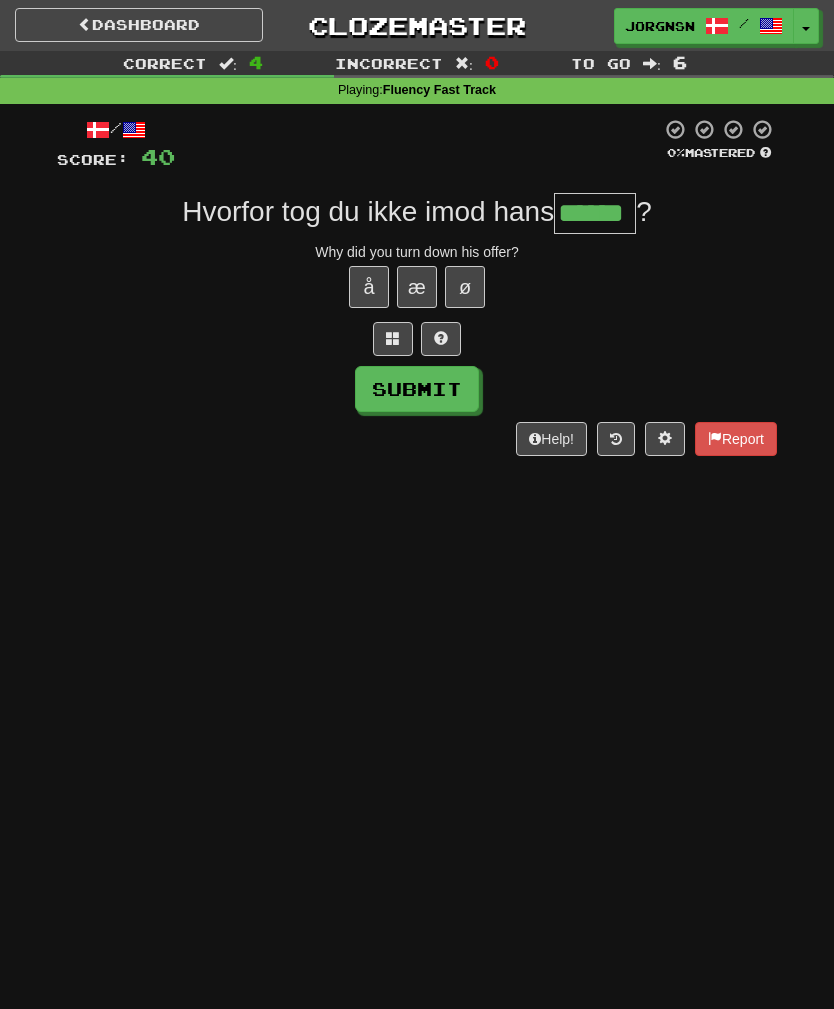 type on "******" 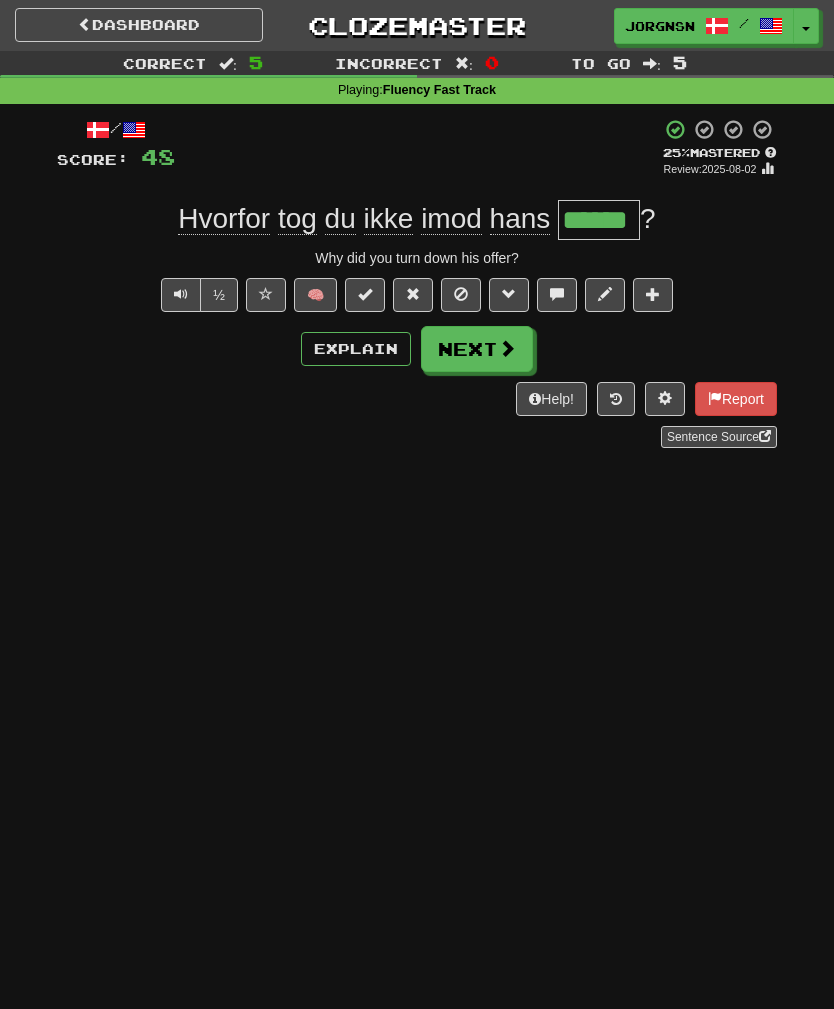 click on "Next" at bounding box center [477, 349] 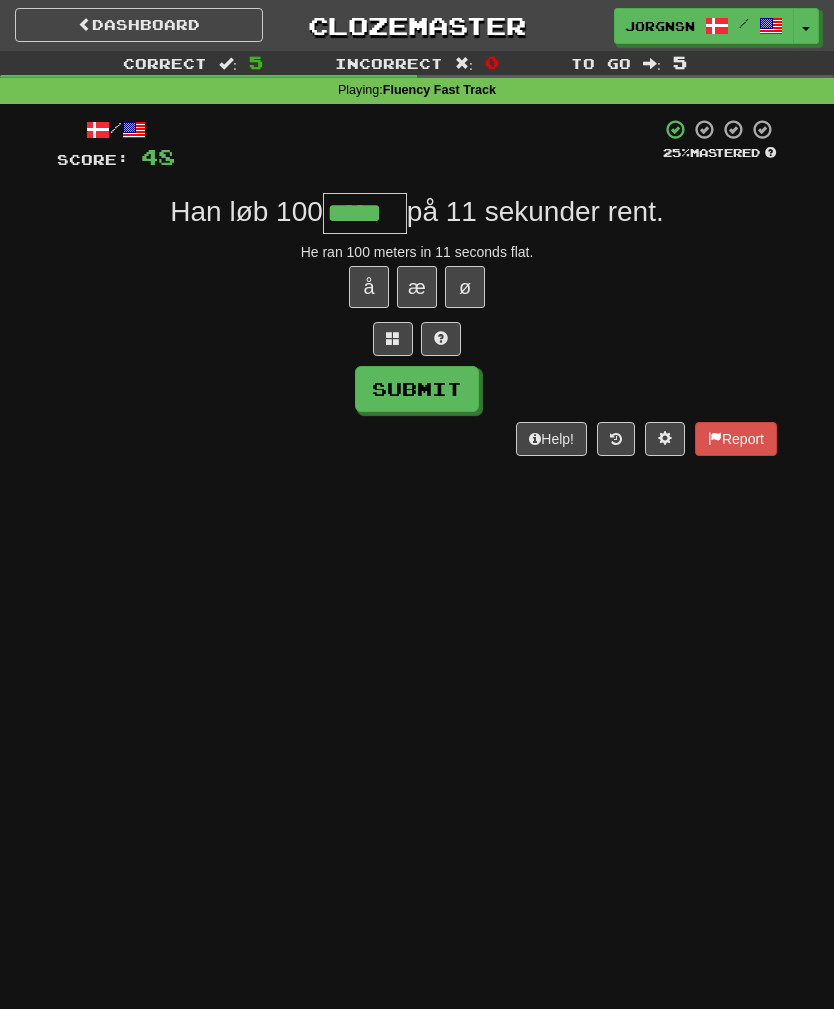 type on "*****" 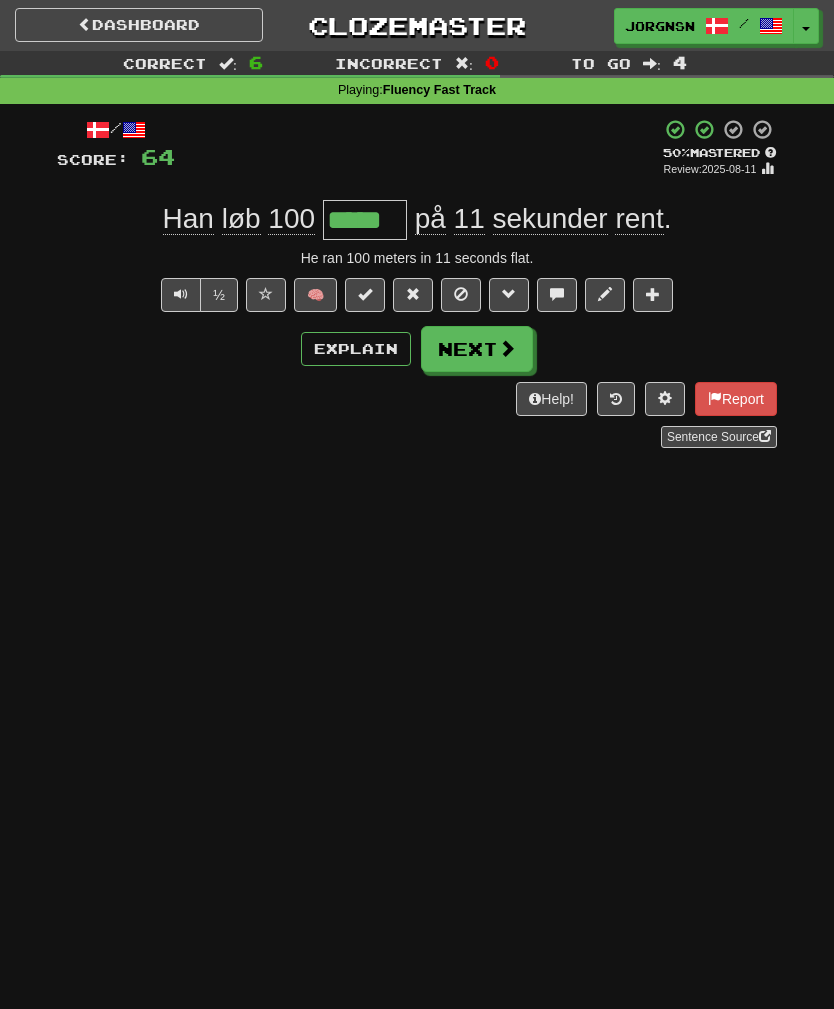 click on "Next" at bounding box center (477, 349) 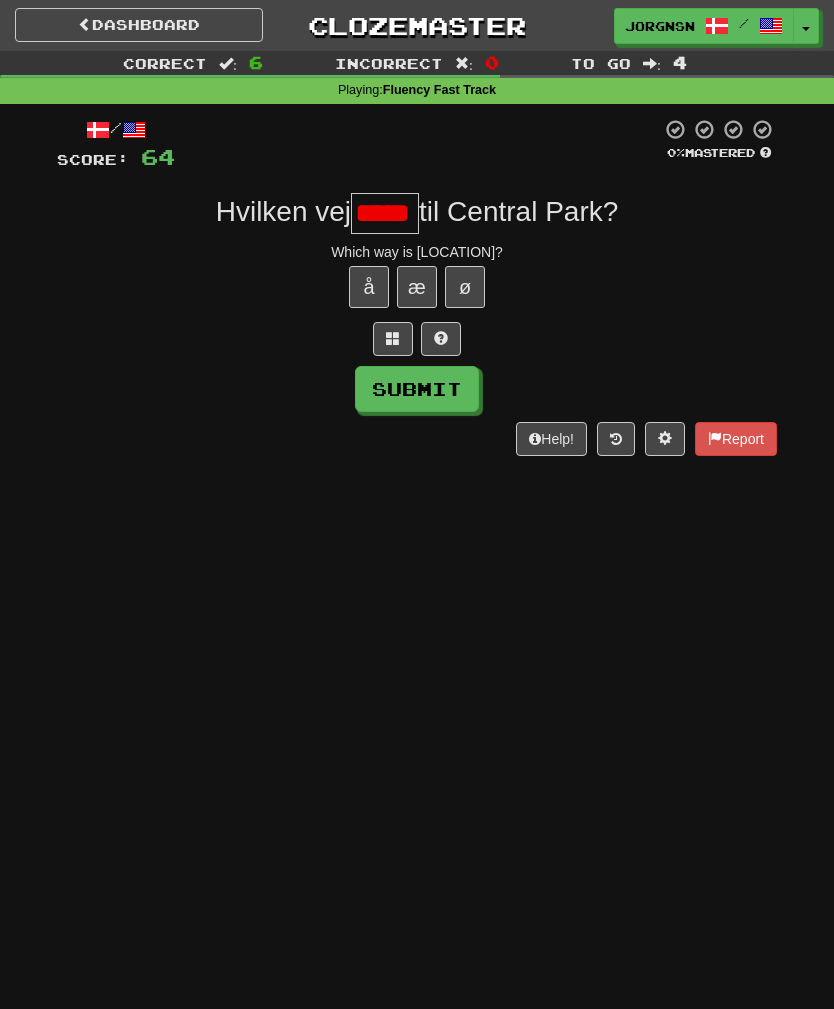type on "*****" 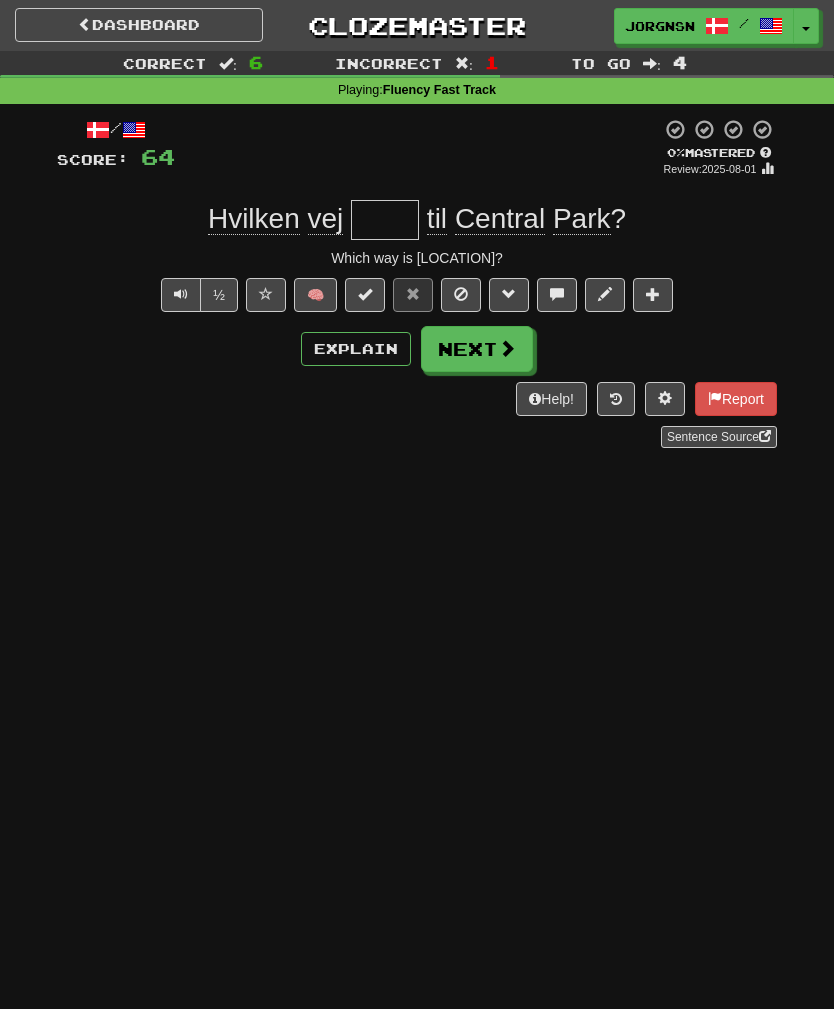 click at bounding box center [385, 220] 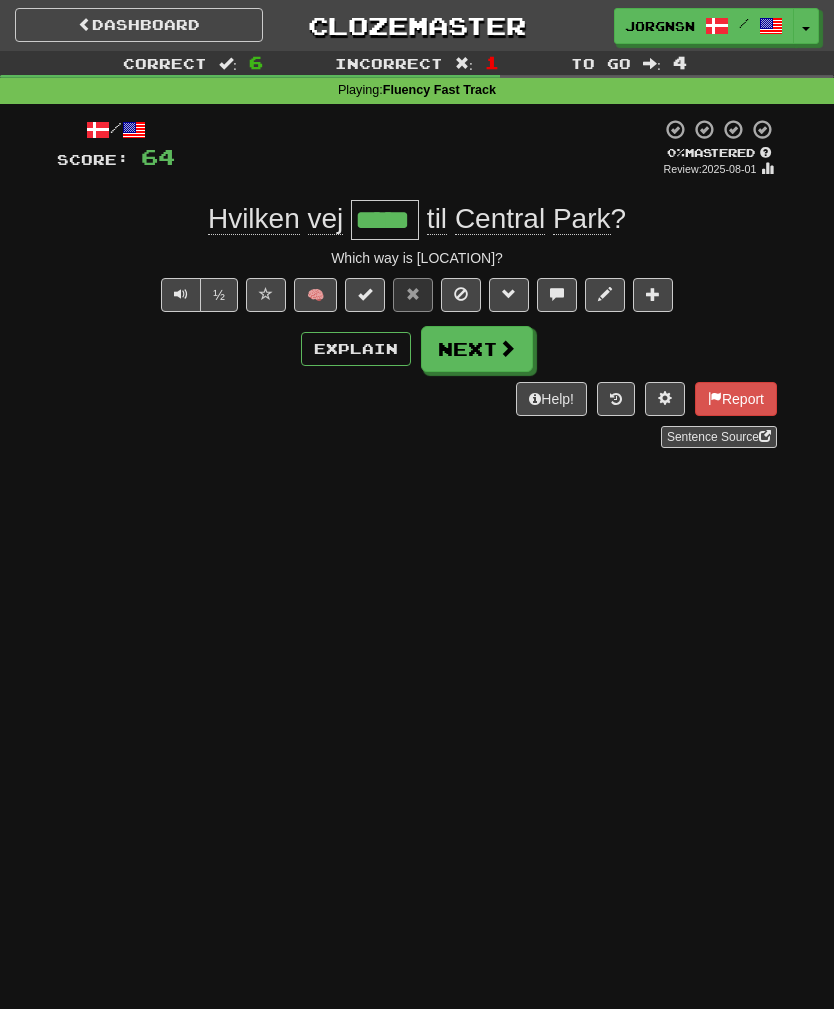 type on "*****" 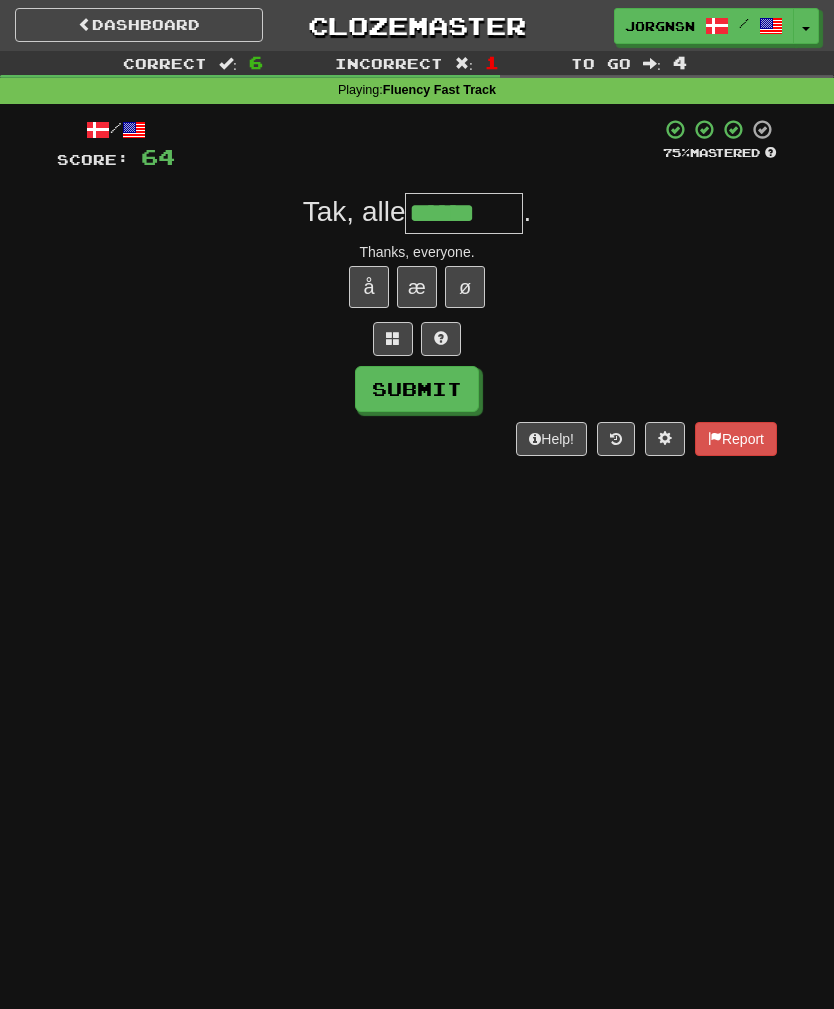 type on "******" 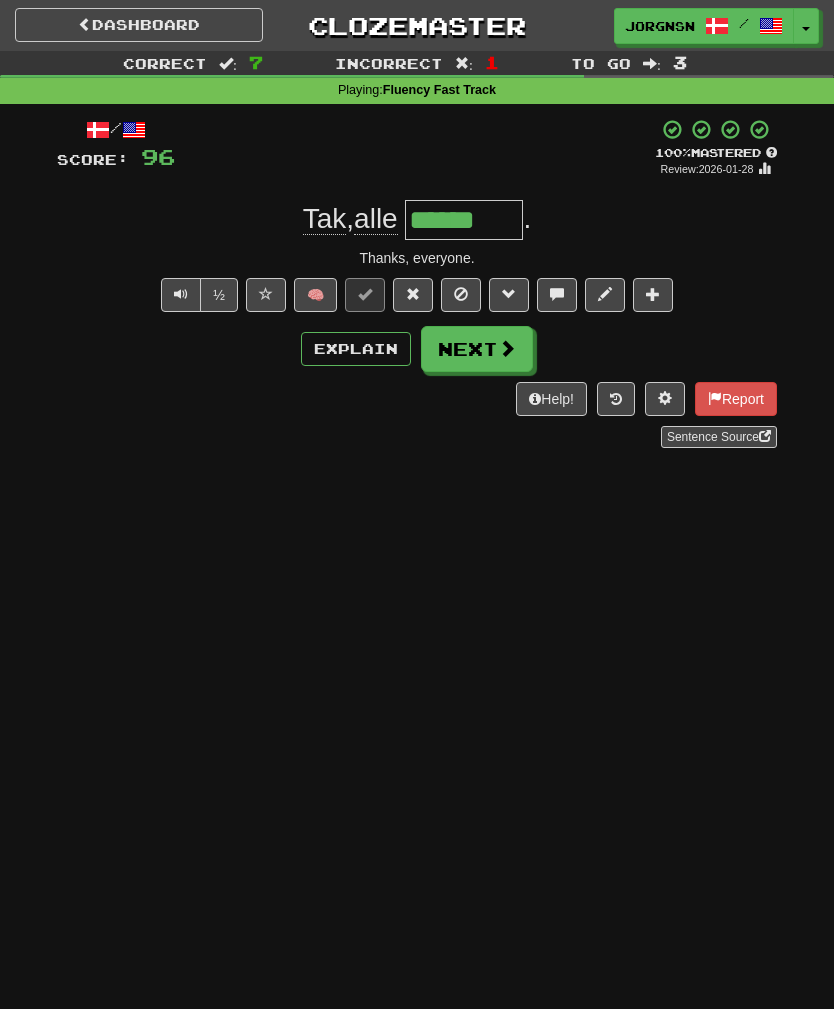 click on "Next" at bounding box center [477, 349] 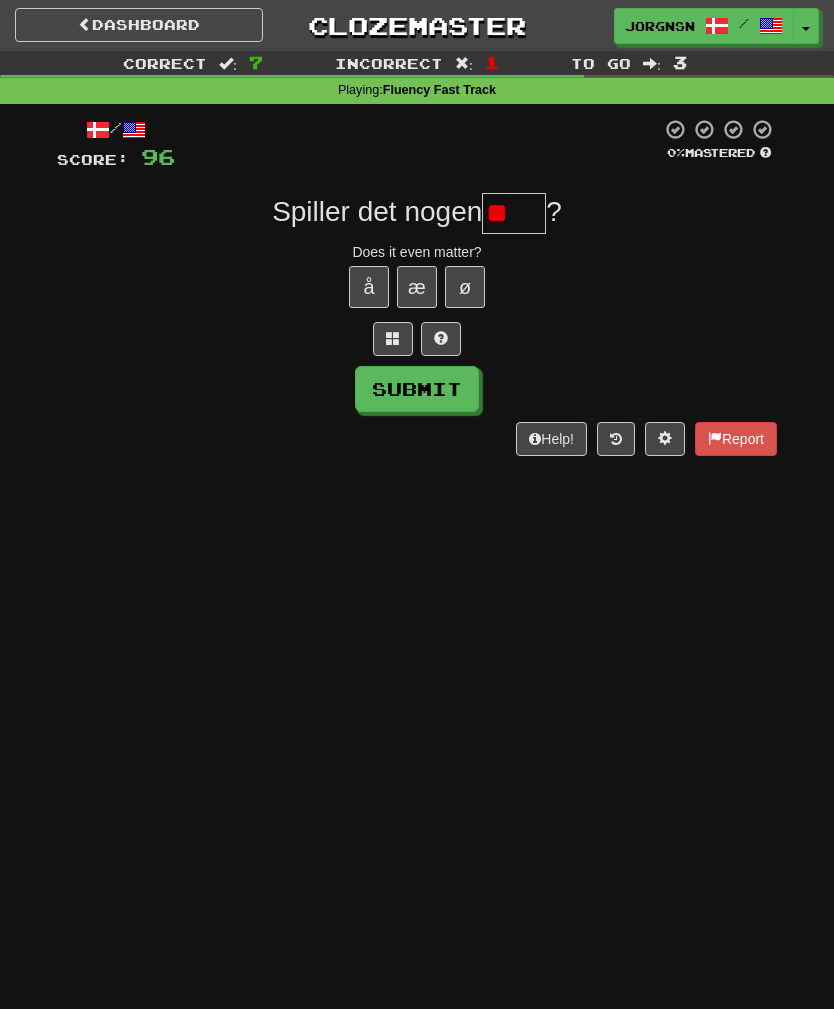 type on "*" 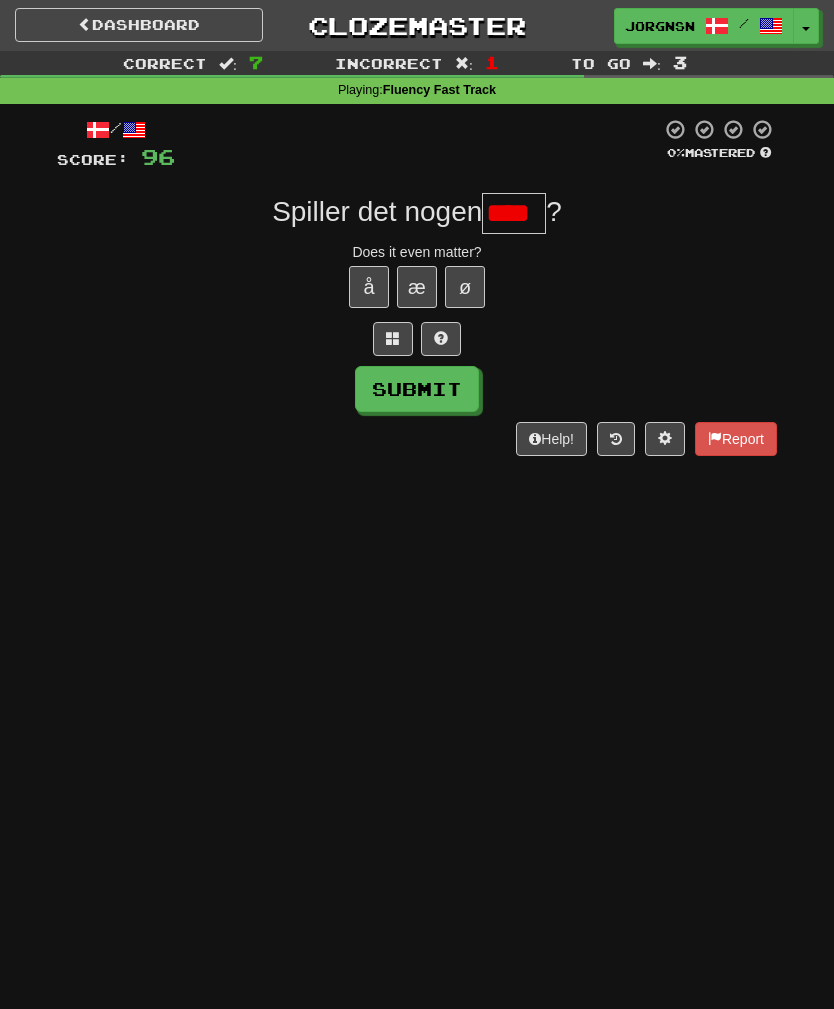 click on "Submit" at bounding box center [417, 389] 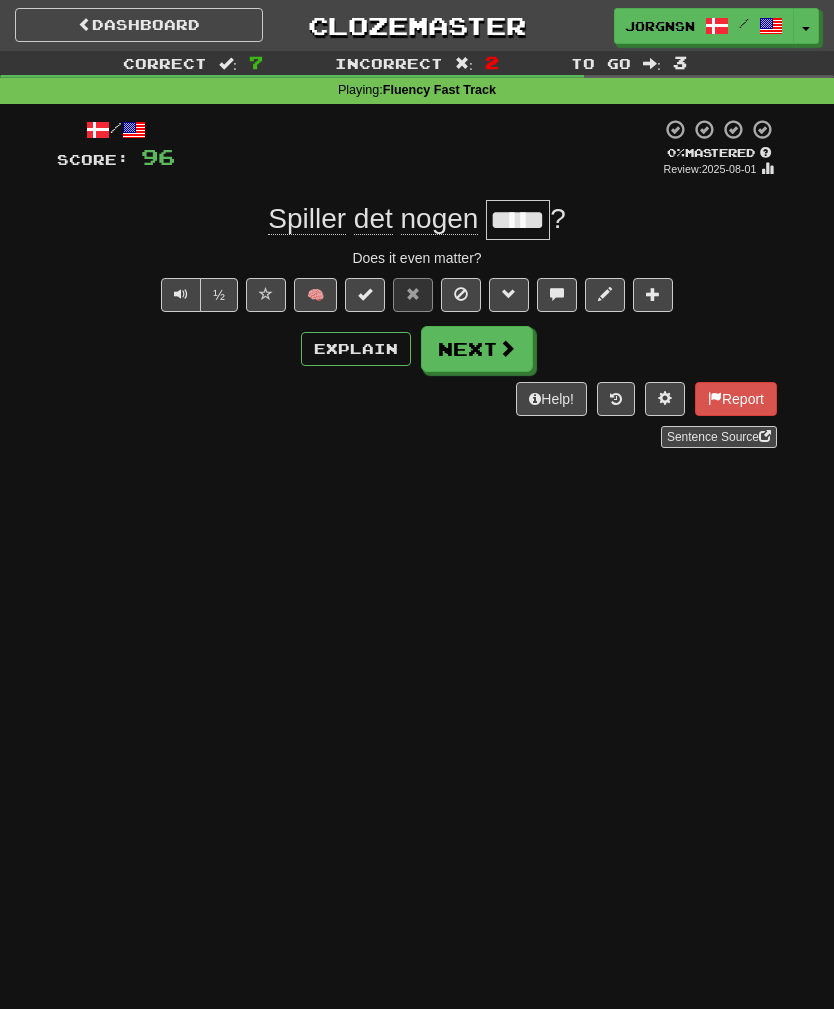 click on "Next" at bounding box center (477, 349) 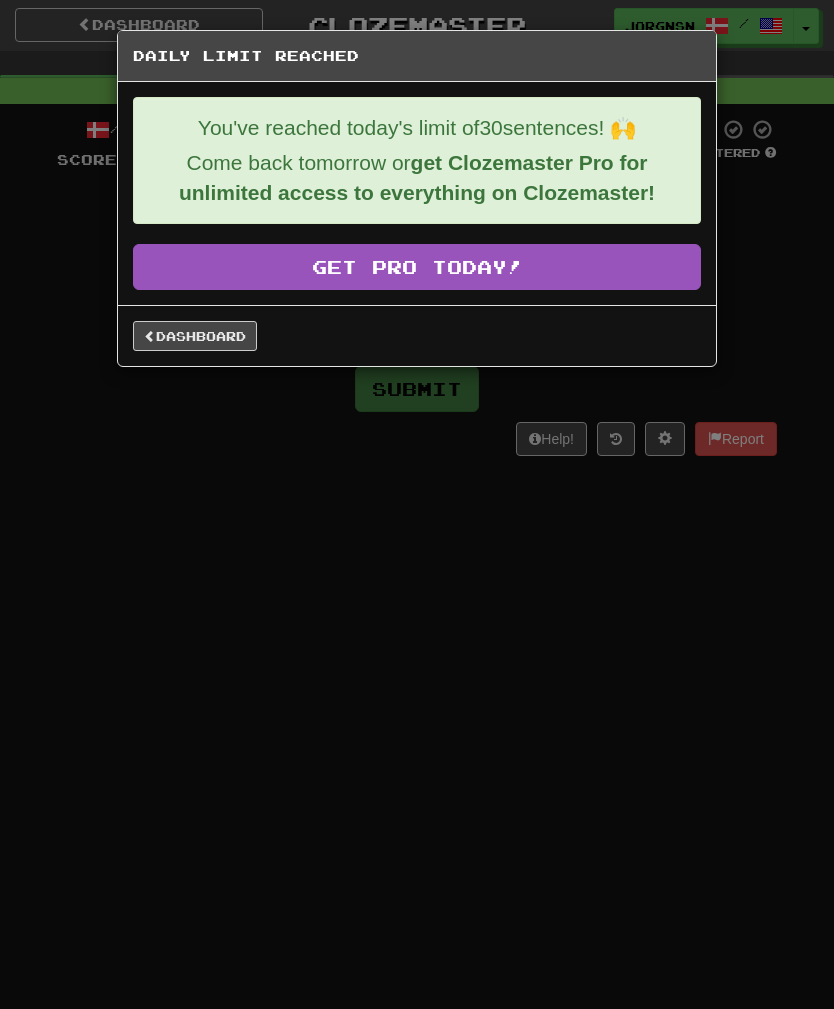 click on "Dashboard" at bounding box center (195, 336) 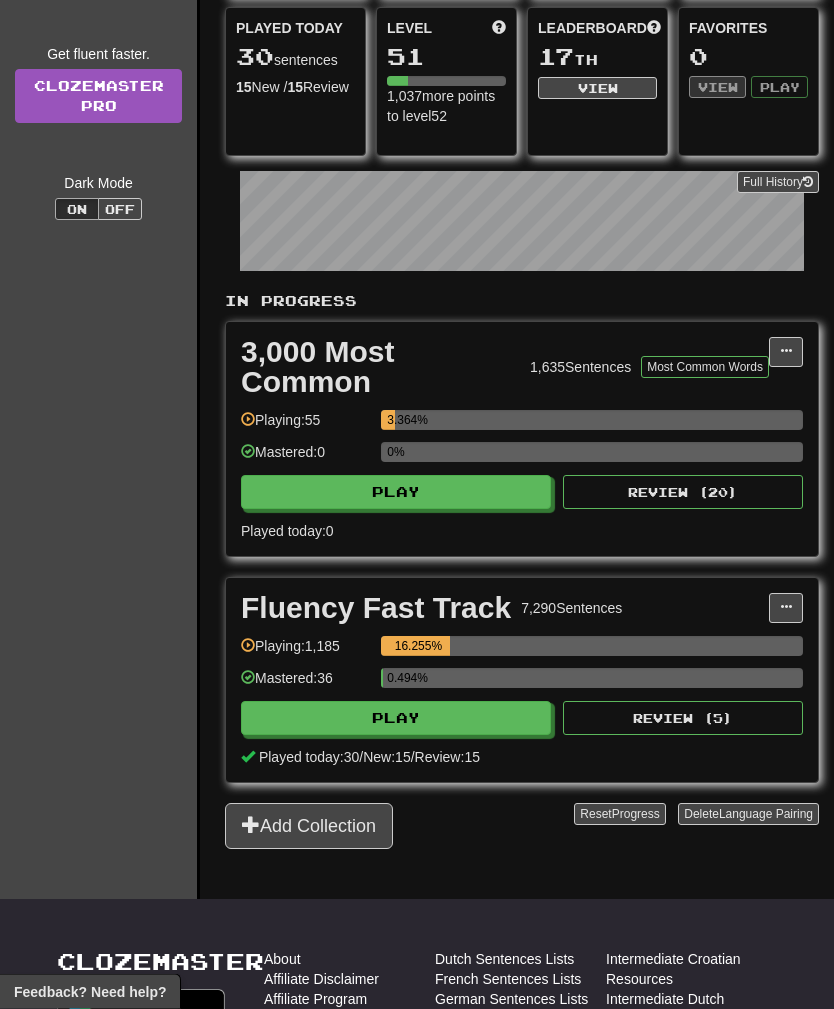 scroll, scrollTop: 0, scrollLeft: 0, axis: both 